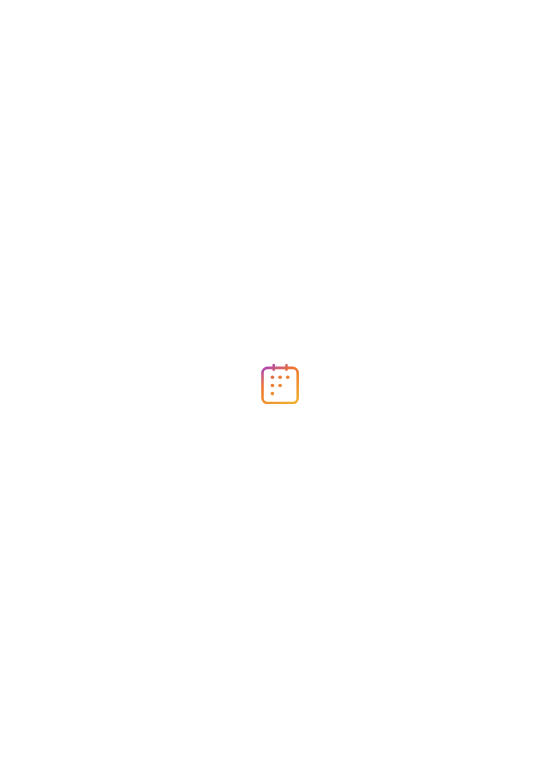 scroll, scrollTop: 0, scrollLeft: 0, axis: both 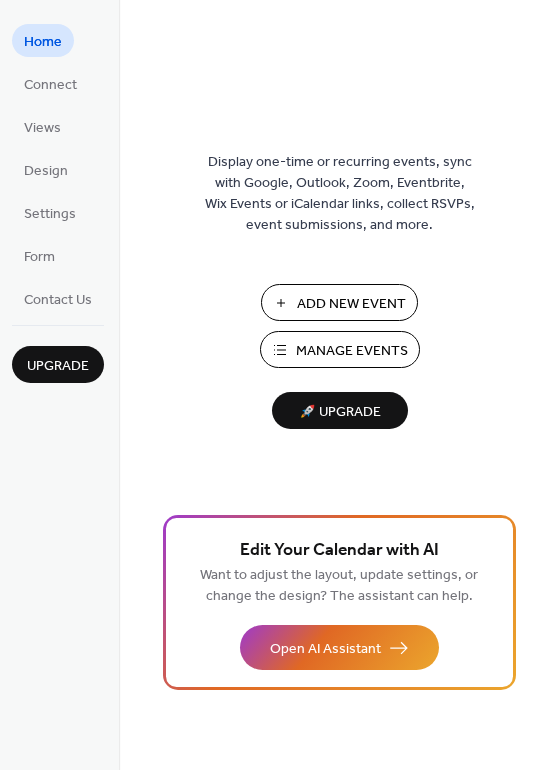 click on "Manage Events" at bounding box center (352, 351) 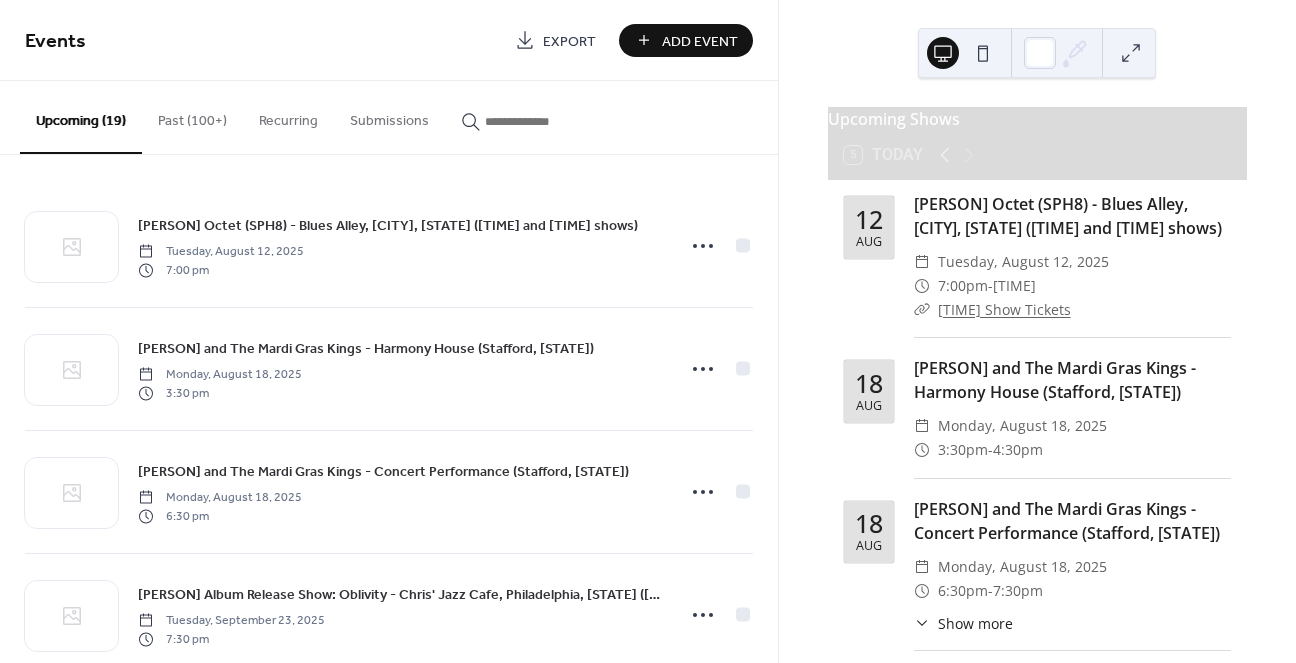scroll, scrollTop: 0, scrollLeft: 0, axis: both 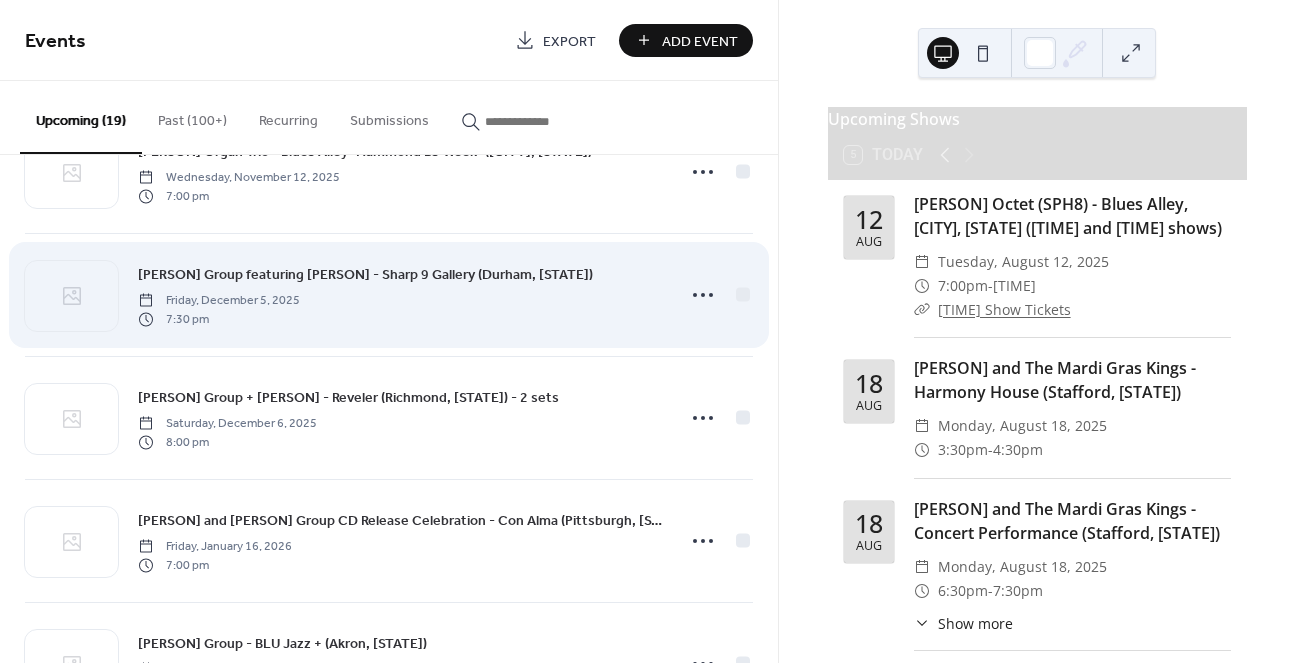 click on "[FIRST] [LAST] Group featuring [FIRST] [LAST] - [VENUE] ([CITY], [STATE])" at bounding box center [365, 275] 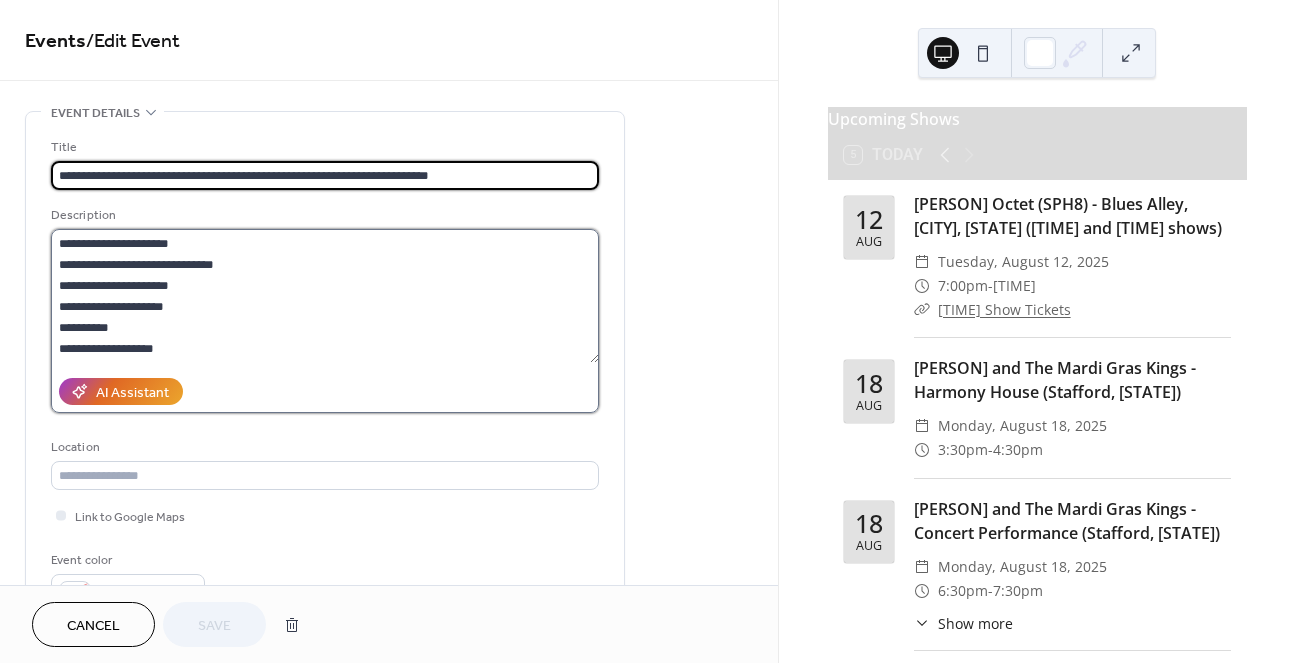 click on "**********" at bounding box center (325, 296) 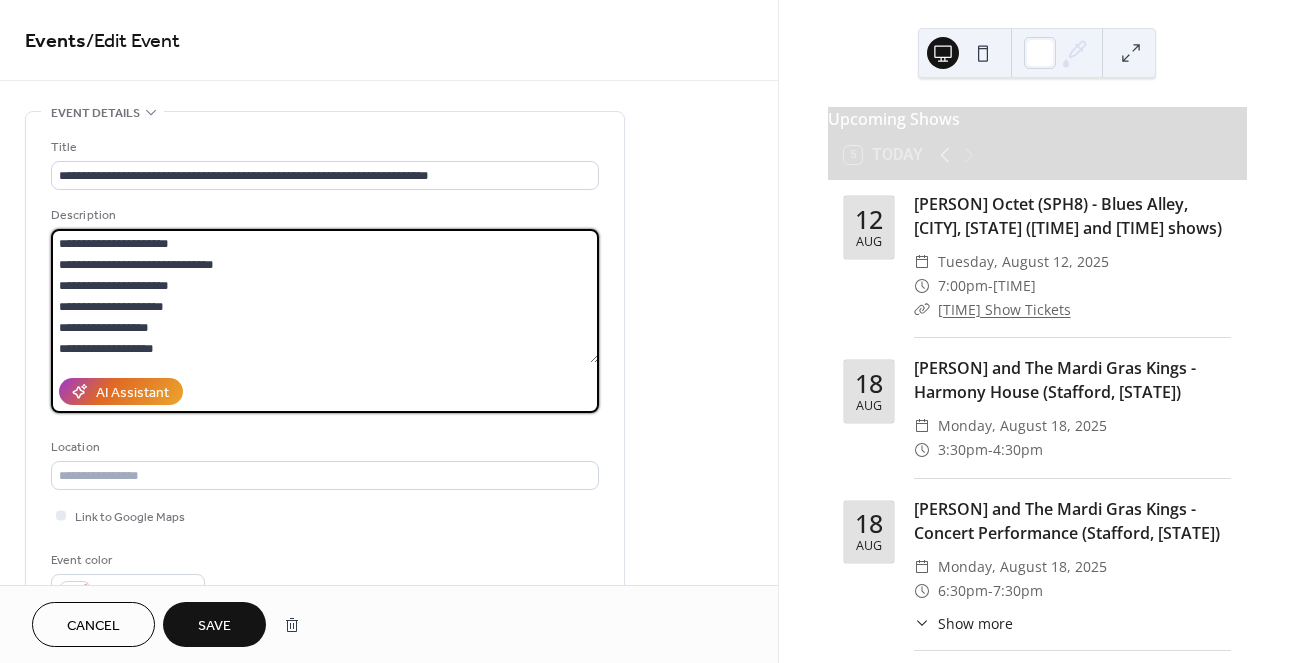 type on "**********" 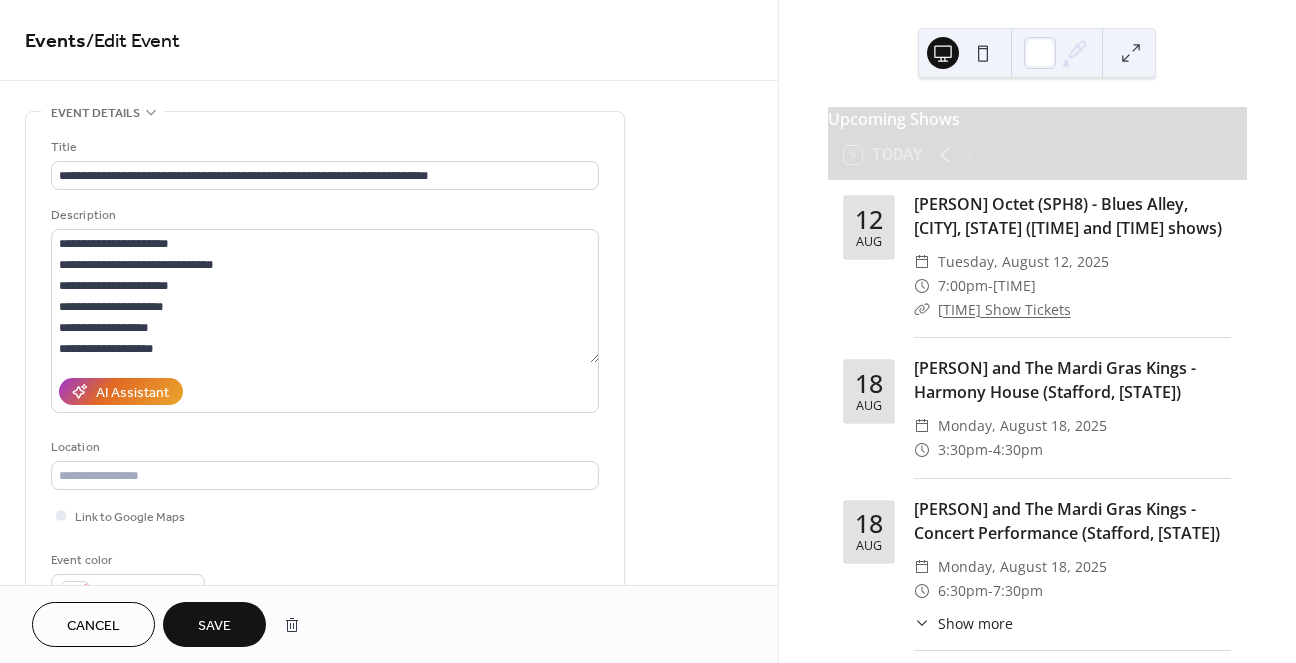 click on "Save" at bounding box center (214, 626) 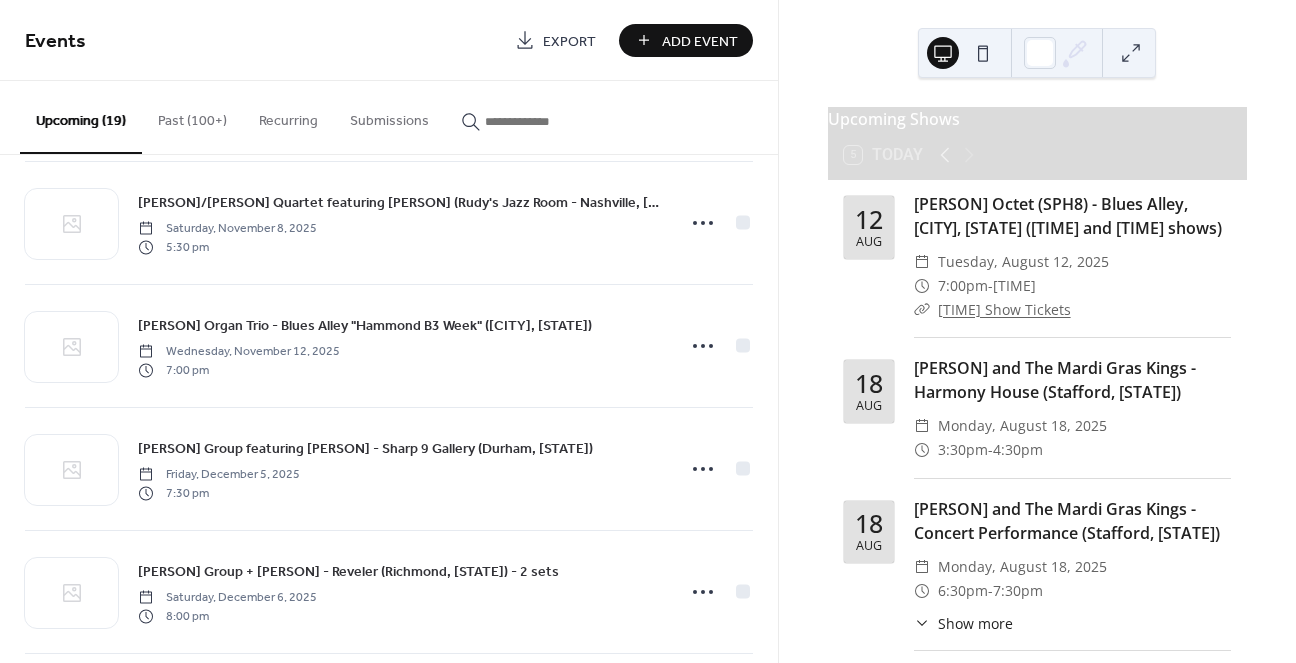 scroll, scrollTop: 1265, scrollLeft: 0, axis: vertical 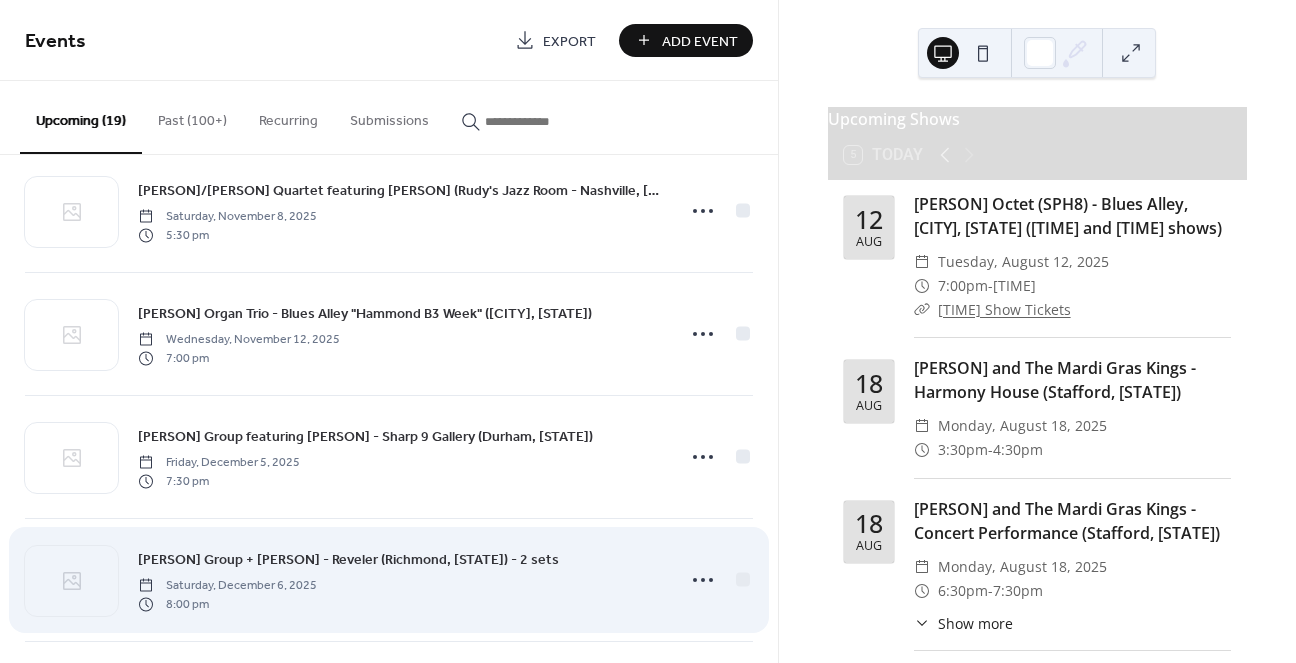 click on "[FIRST] [LAST] Group + [FIRST] [LAST] - [VENUE] ([CITY], [STATE]) - [NUMBER] sets" at bounding box center (348, 560) 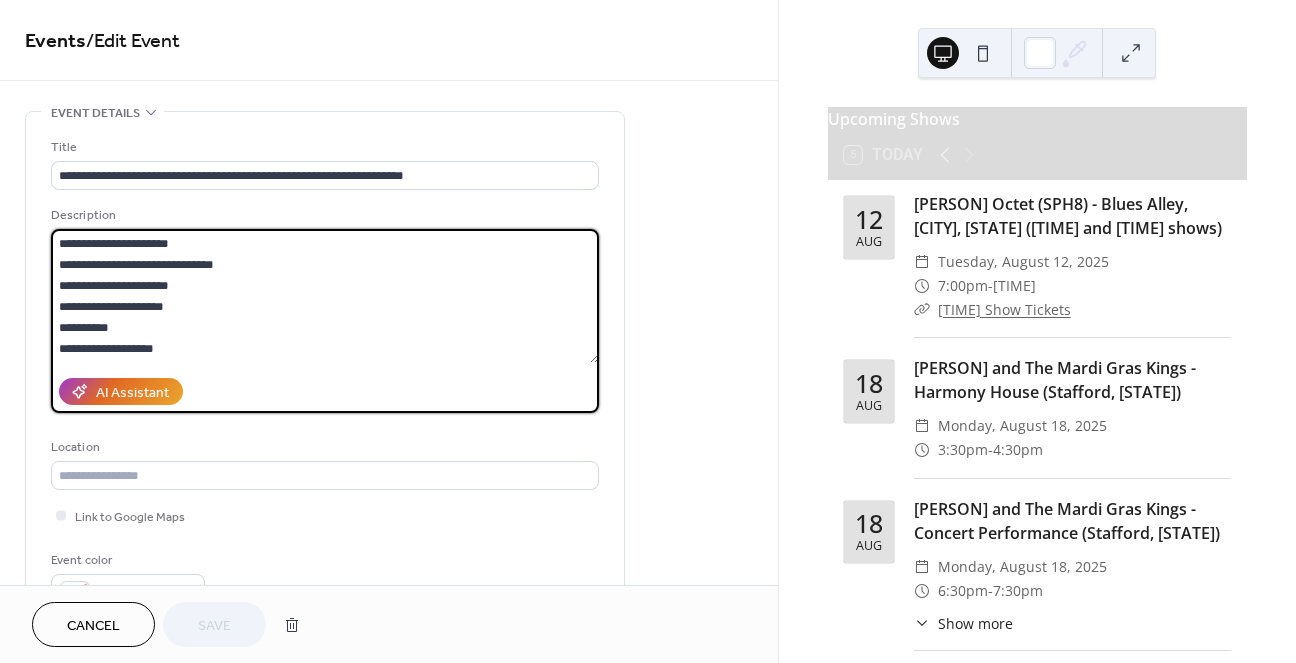 click on "**********" at bounding box center [325, 296] 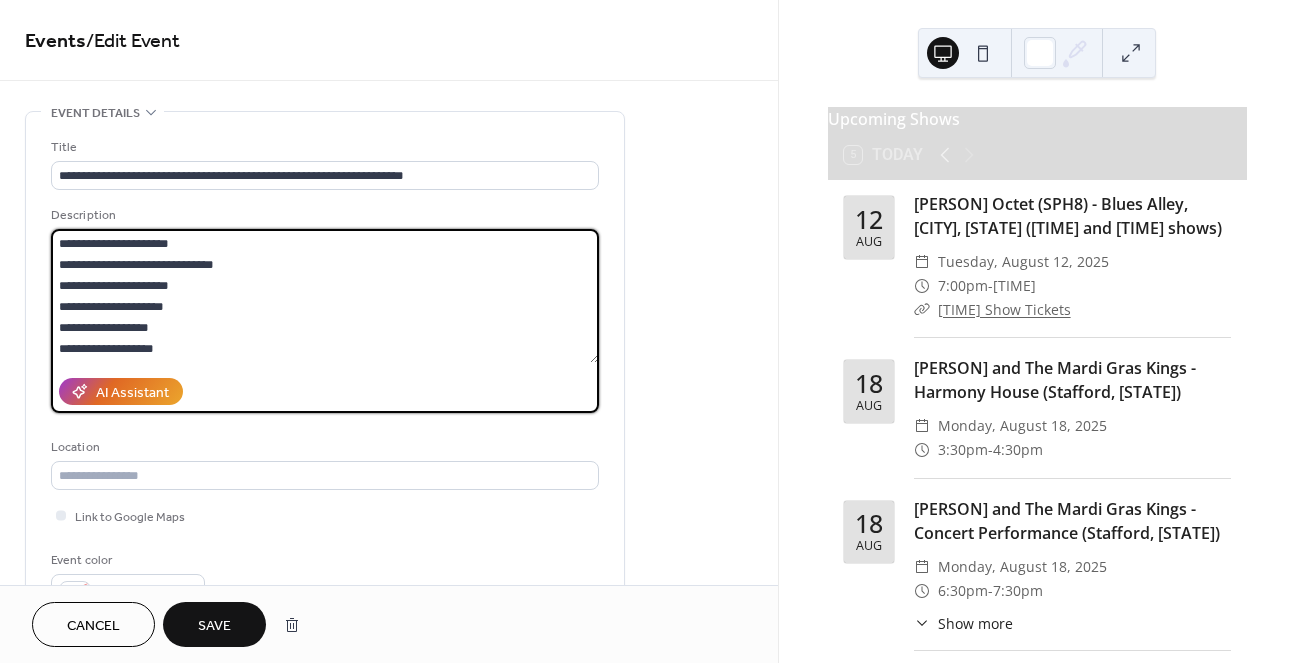 type on "**********" 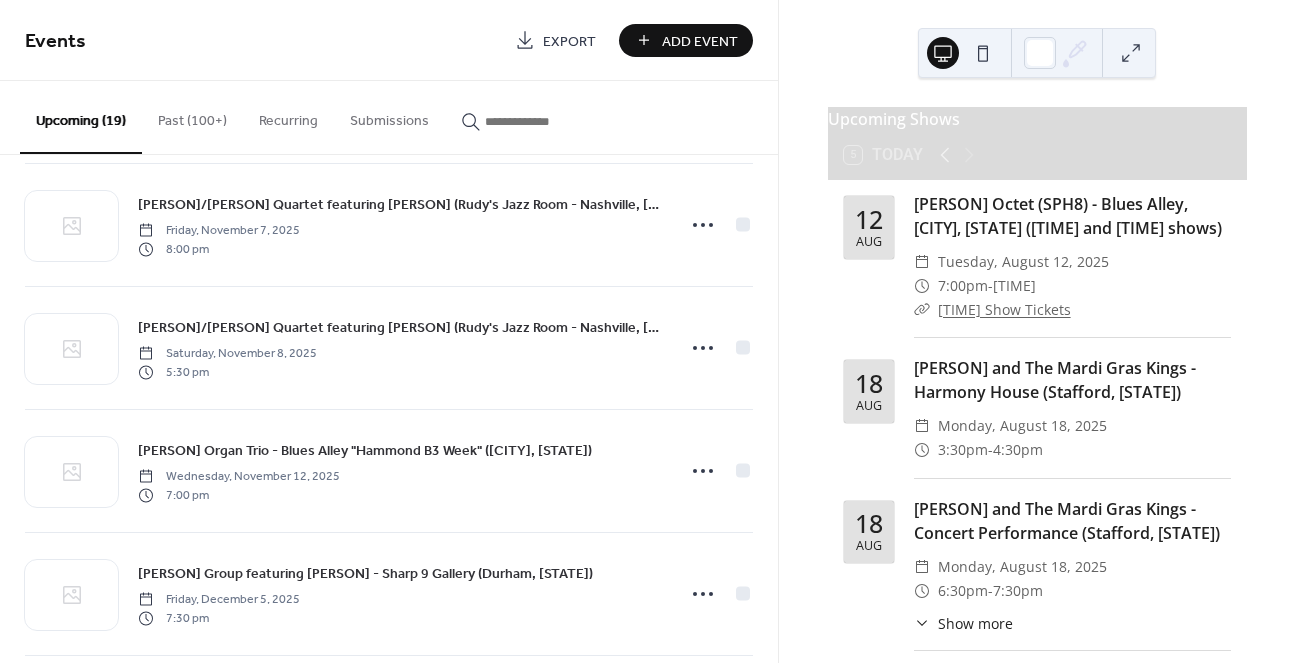 scroll, scrollTop: 1130, scrollLeft: 0, axis: vertical 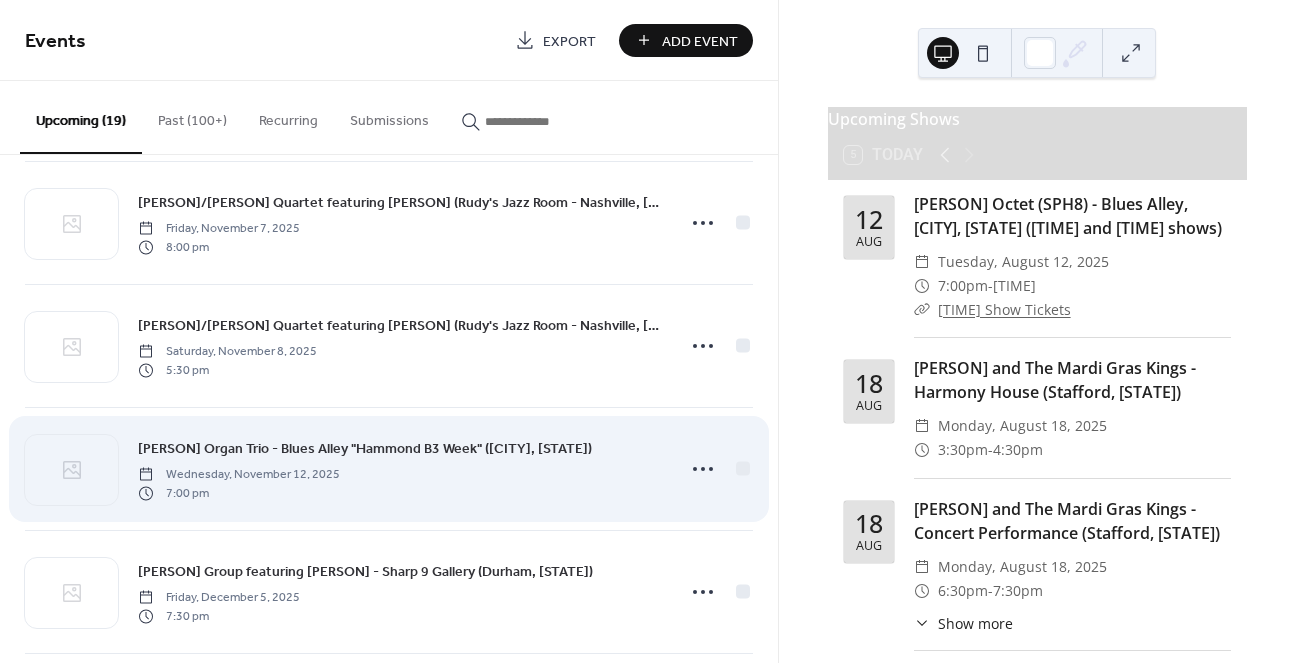 click on "[FIRST] [LAST] Organ Trio - [VENUE] "[EVENT NAME]" ([CITY] [STATE])" at bounding box center [365, 449] 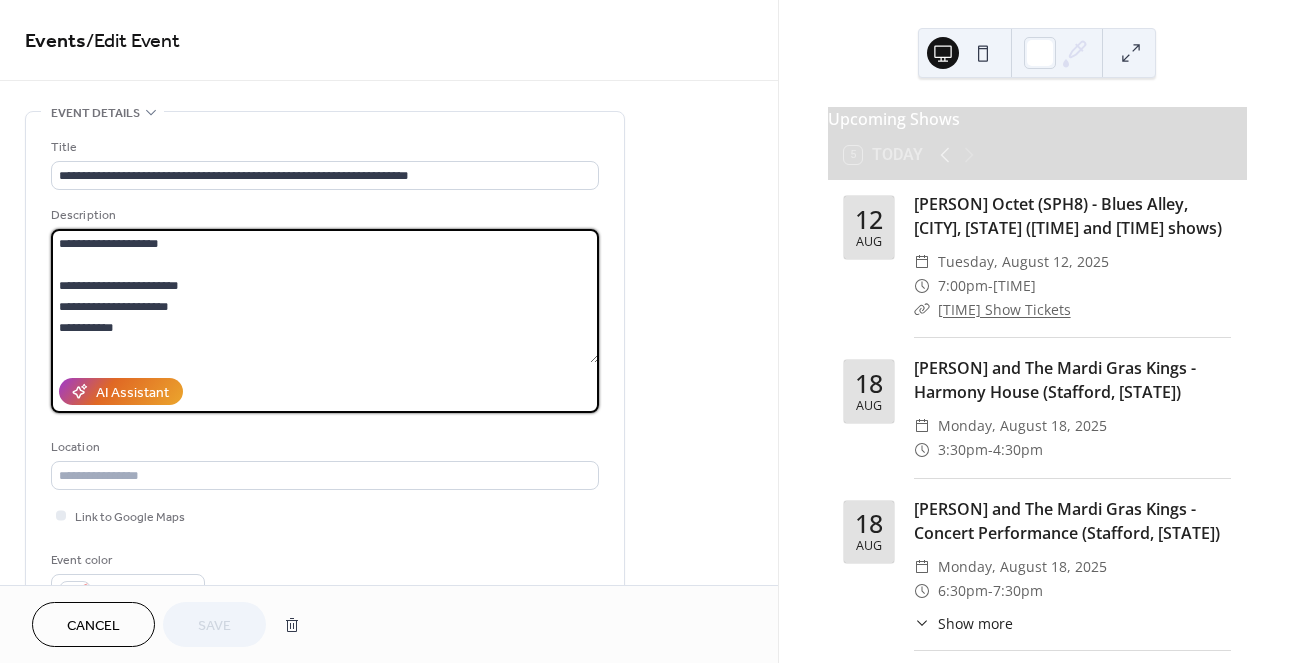 click on "**********" at bounding box center [325, 296] 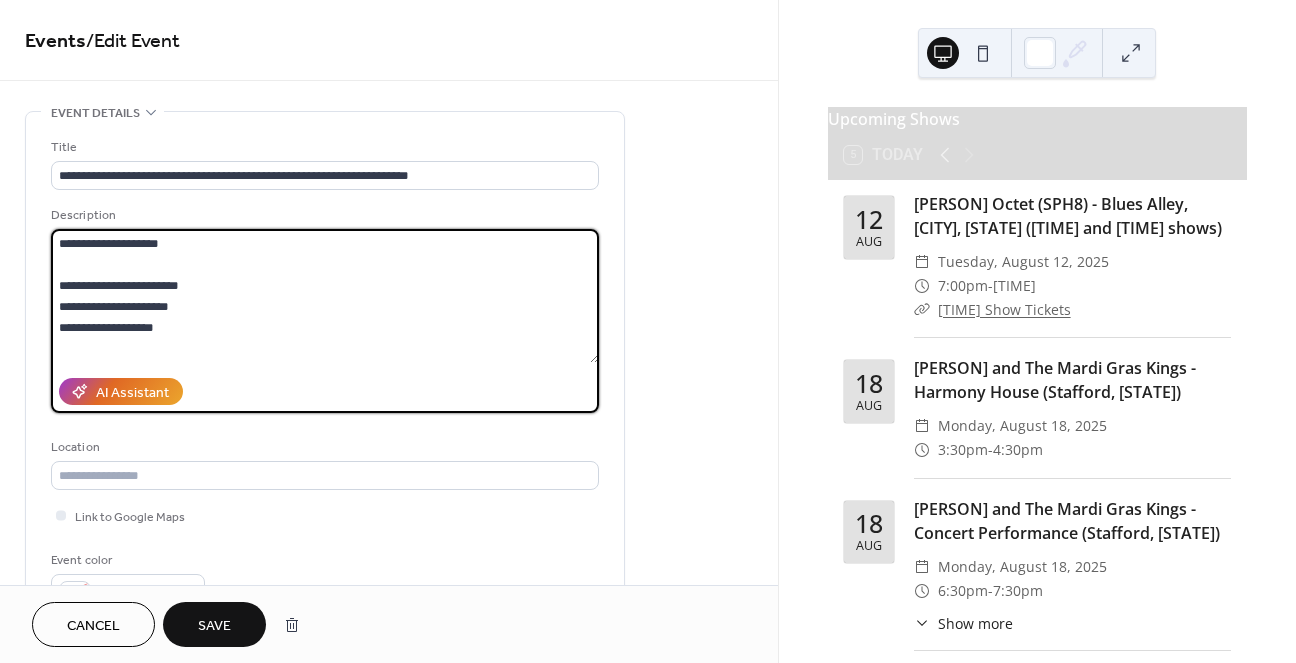 type on "**********" 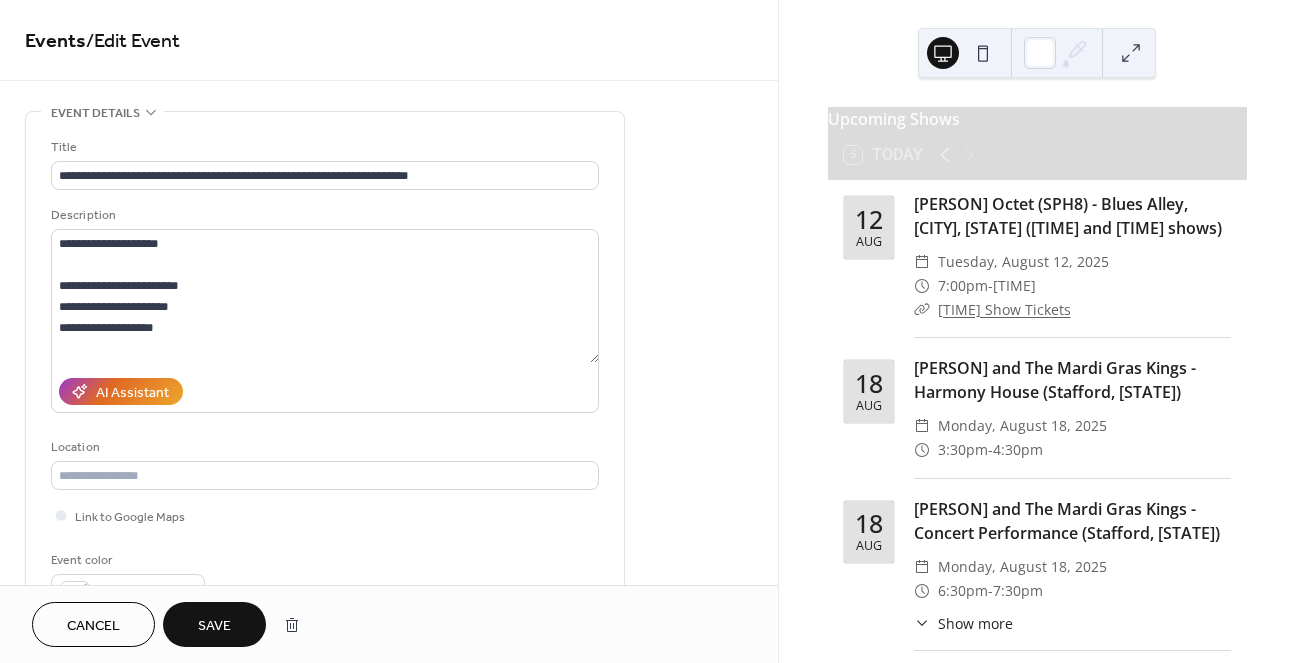 click on "Save" at bounding box center [214, 626] 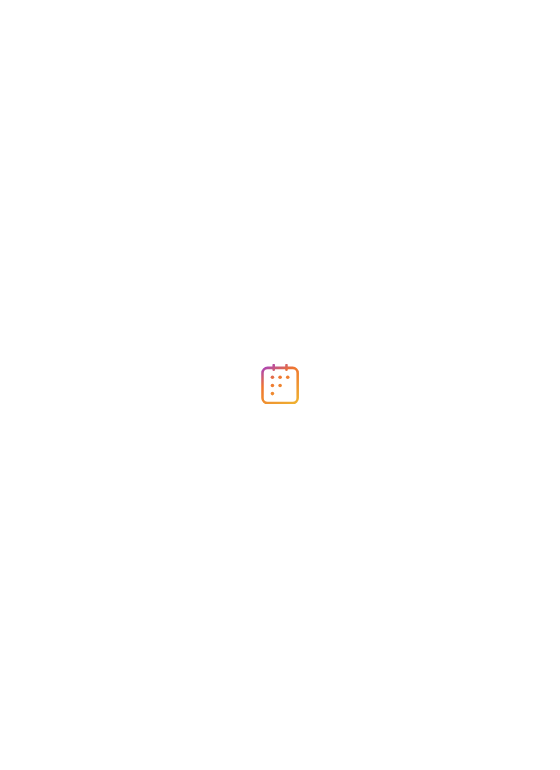 scroll, scrollTop: 0, scrollLeft: 0, axis: both 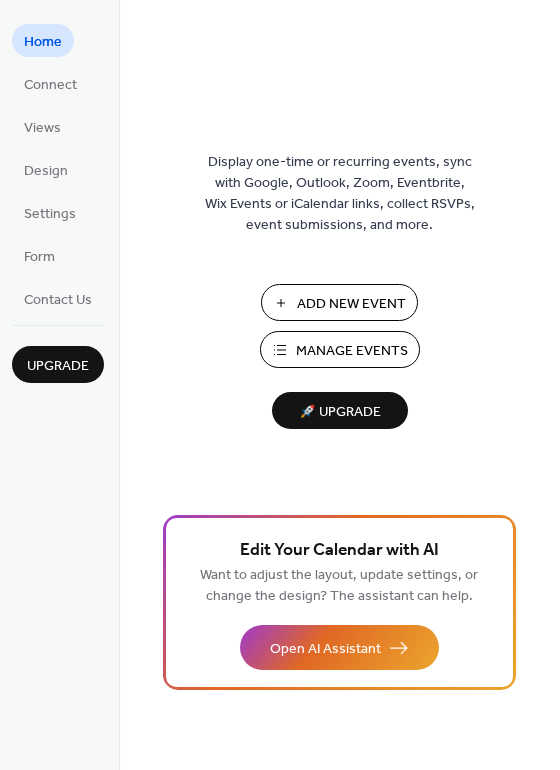 click on "Add New Event" at bounding box center [351, 304] 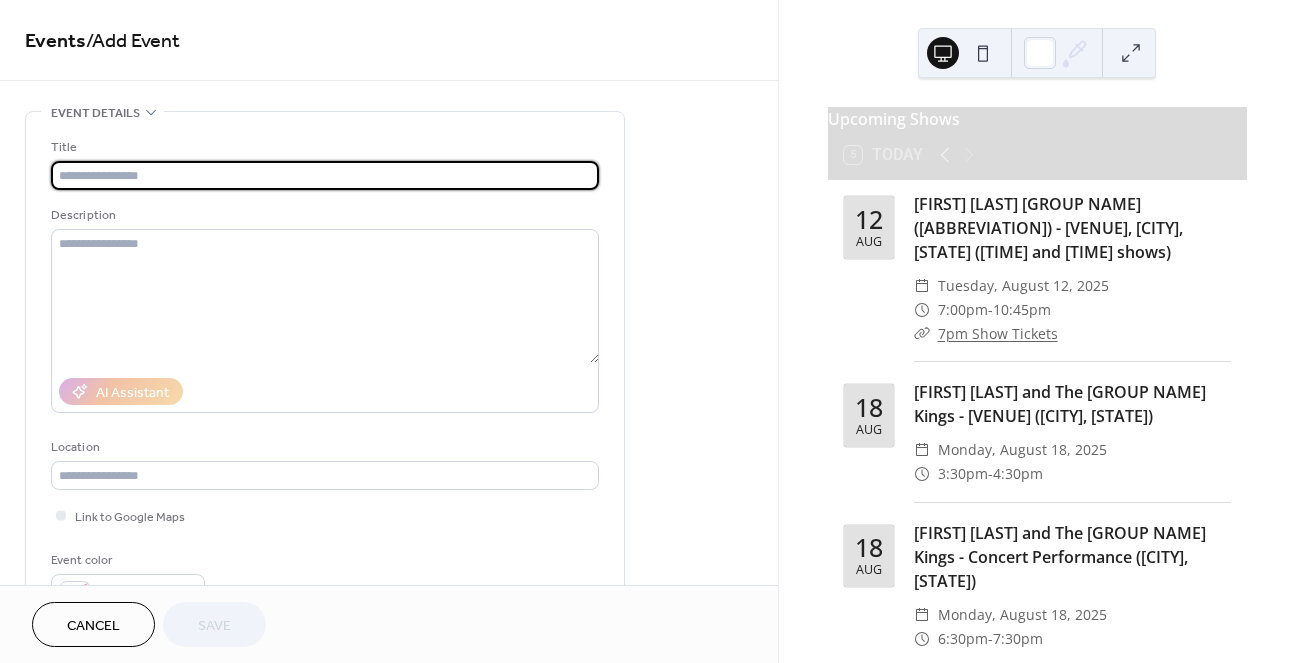 scroll, scrollTop: 0, scrollLeft: 0, axis: both 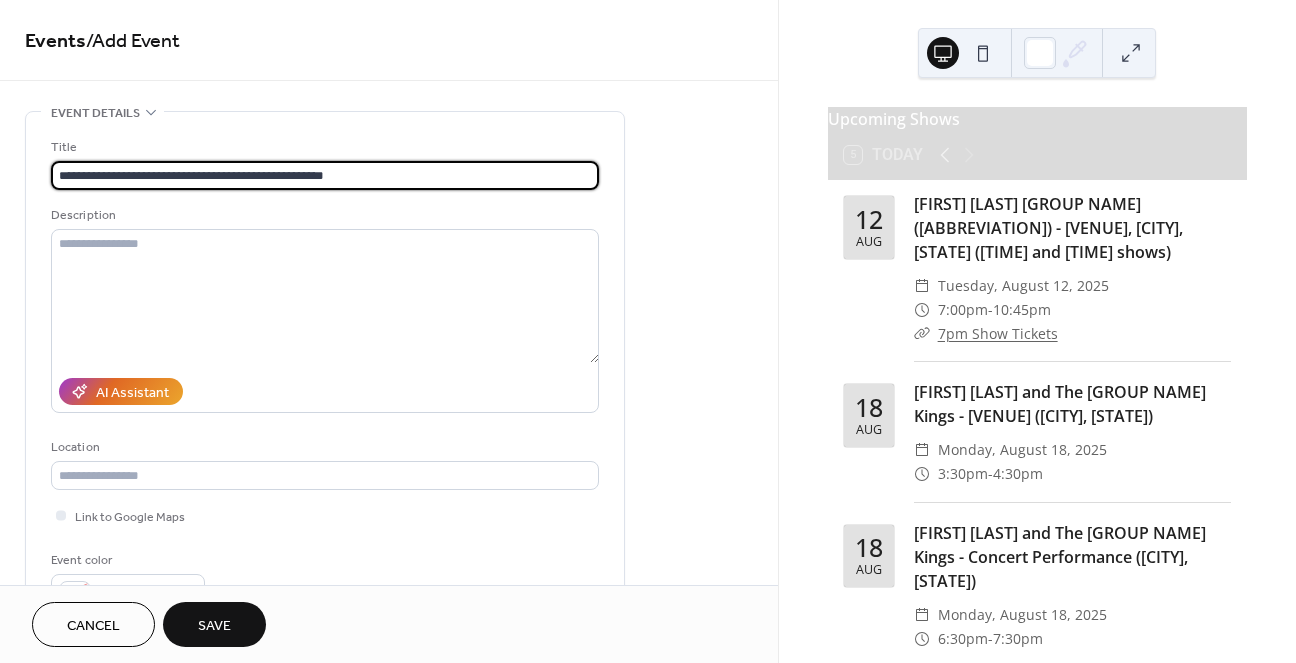 click on "**********" at bounding box center (325, 175) 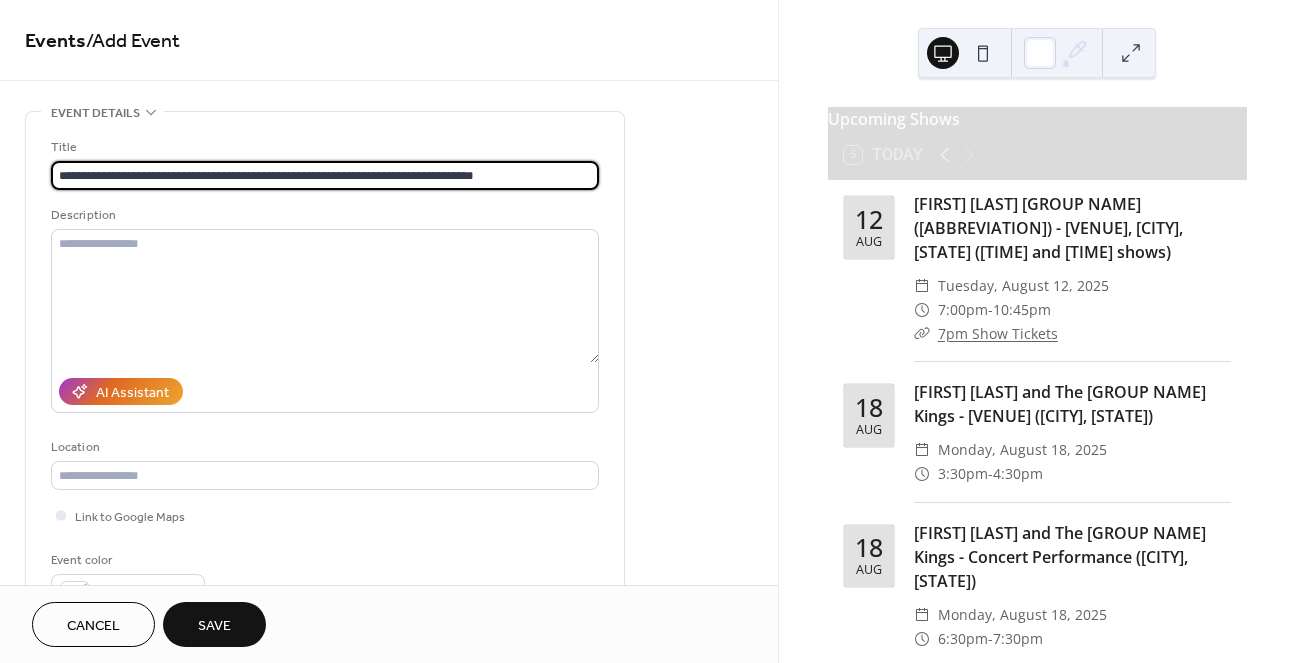 type on "**********" 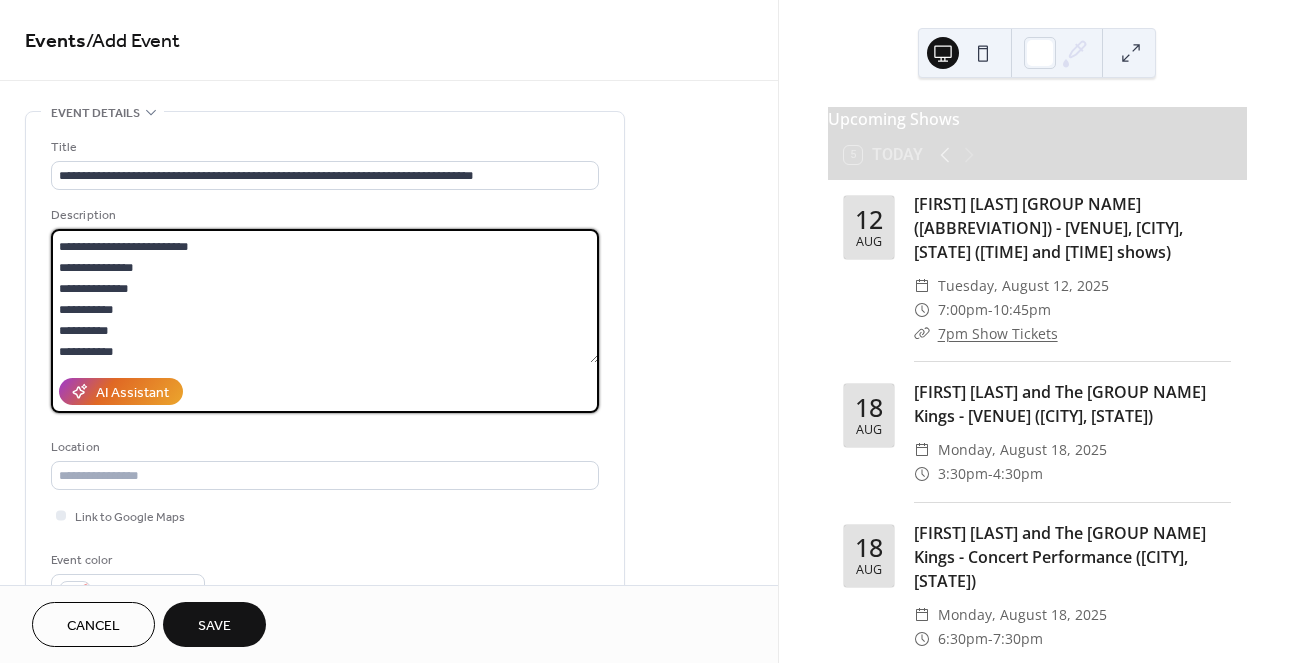 scroll, scrollTop: 42, scrollLeft: 0, axis: vertical 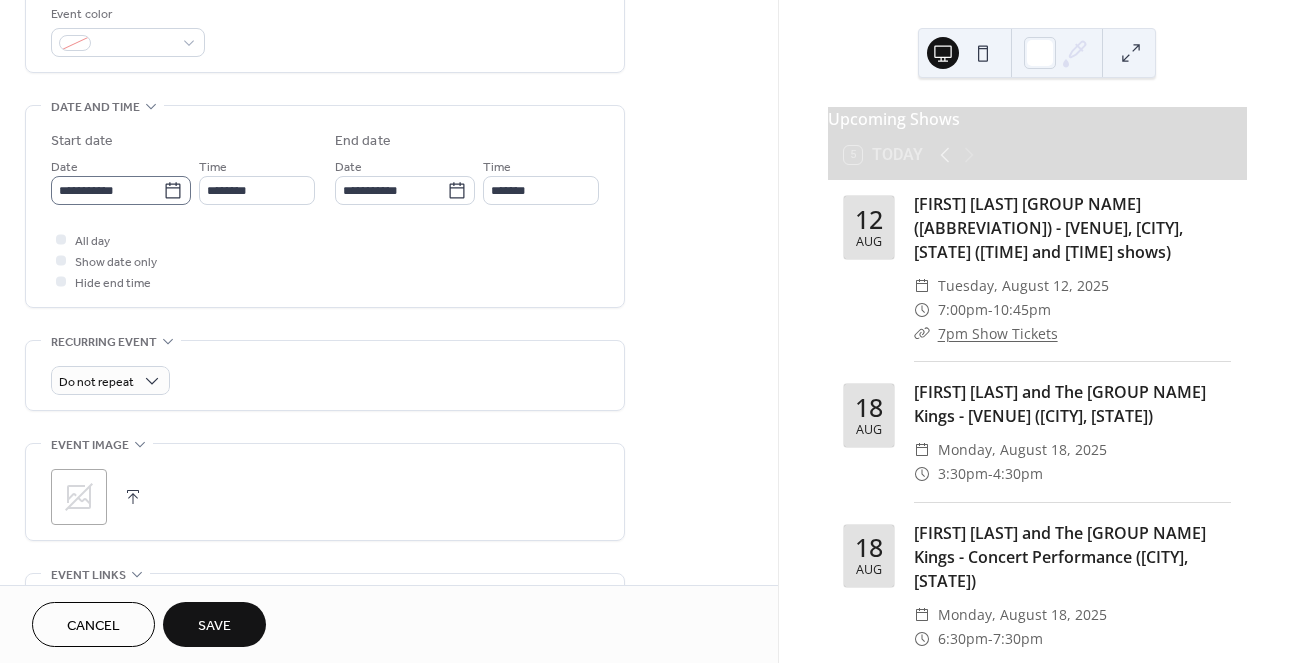 type on "**********" 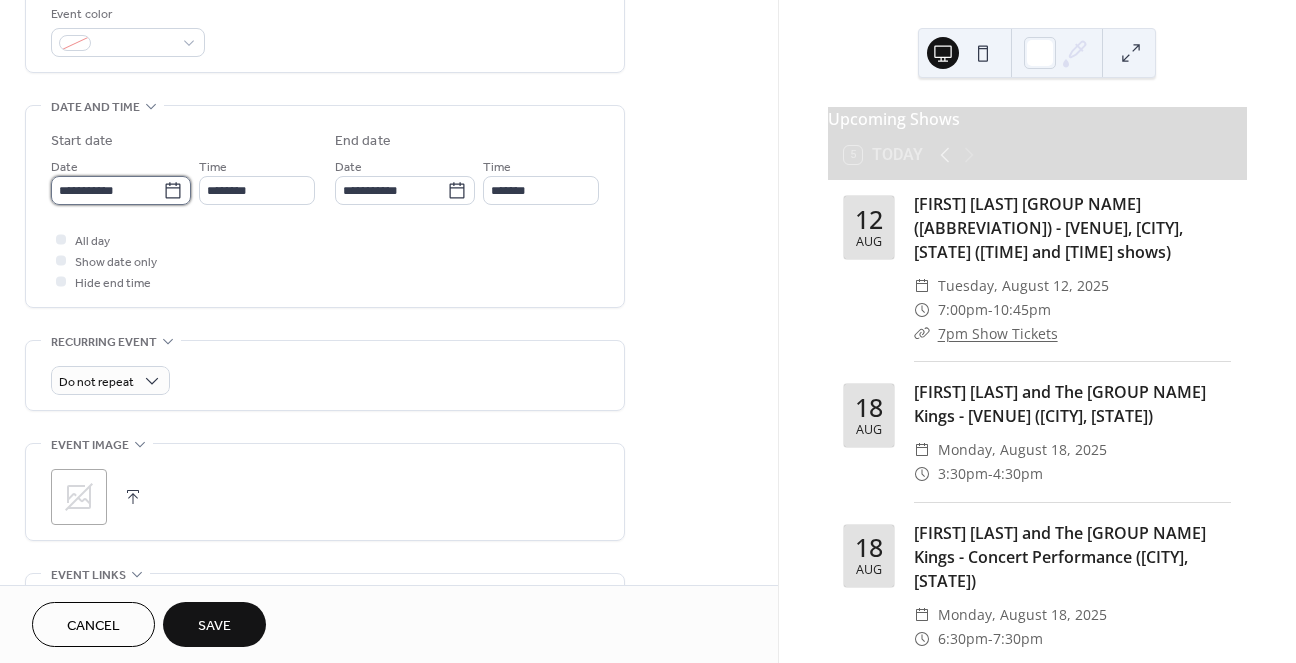 click on "**********" at bounding box center (107, 190) 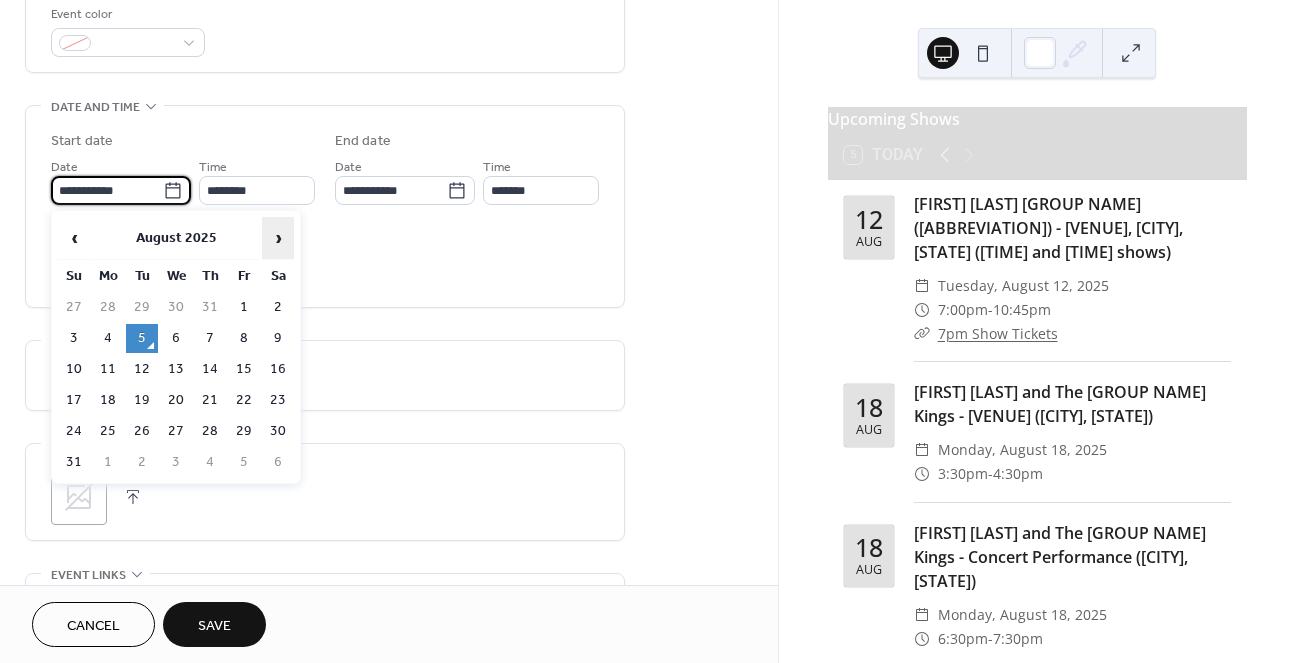 click on "›" at bounding box center (278, 238) 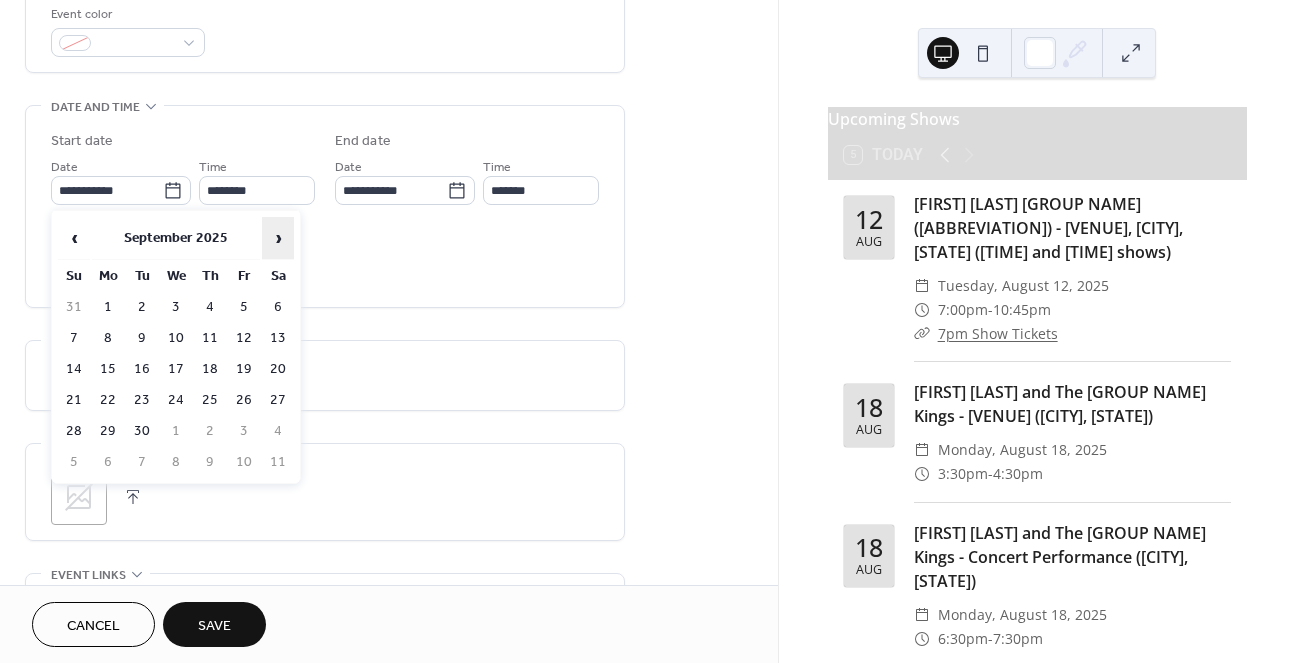 click on "›" at bounding box center [278, 238] 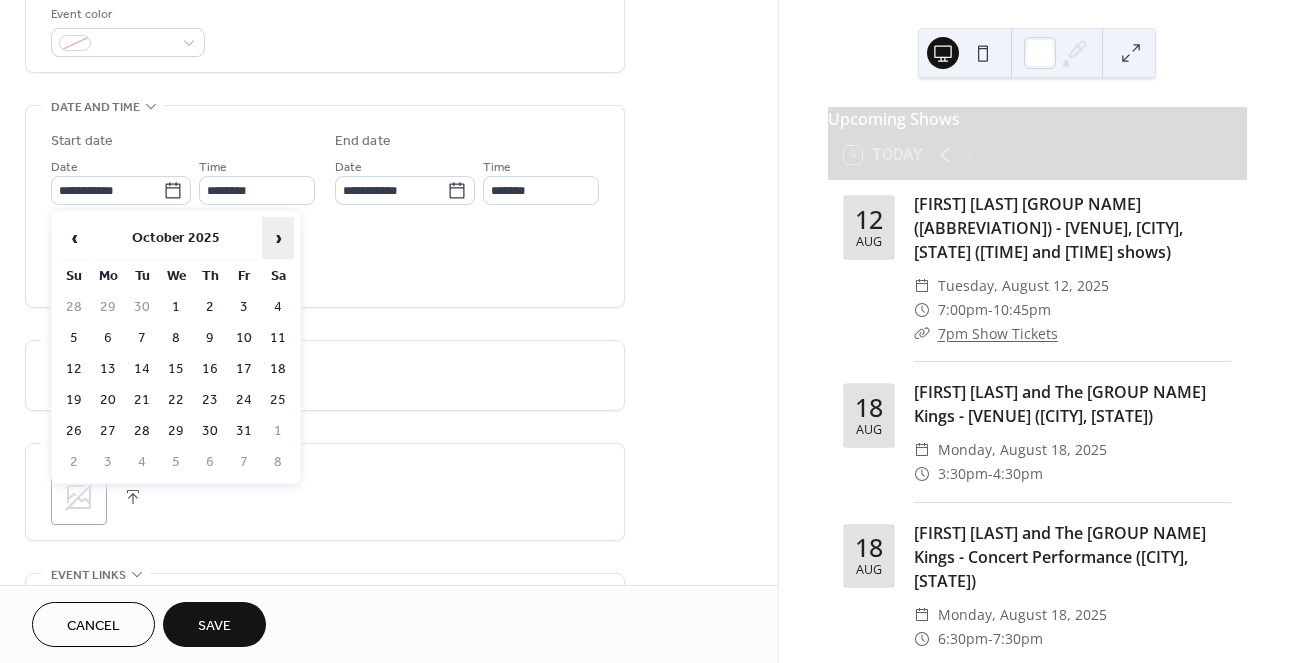 click on "›" at bounding box center (278, 238) 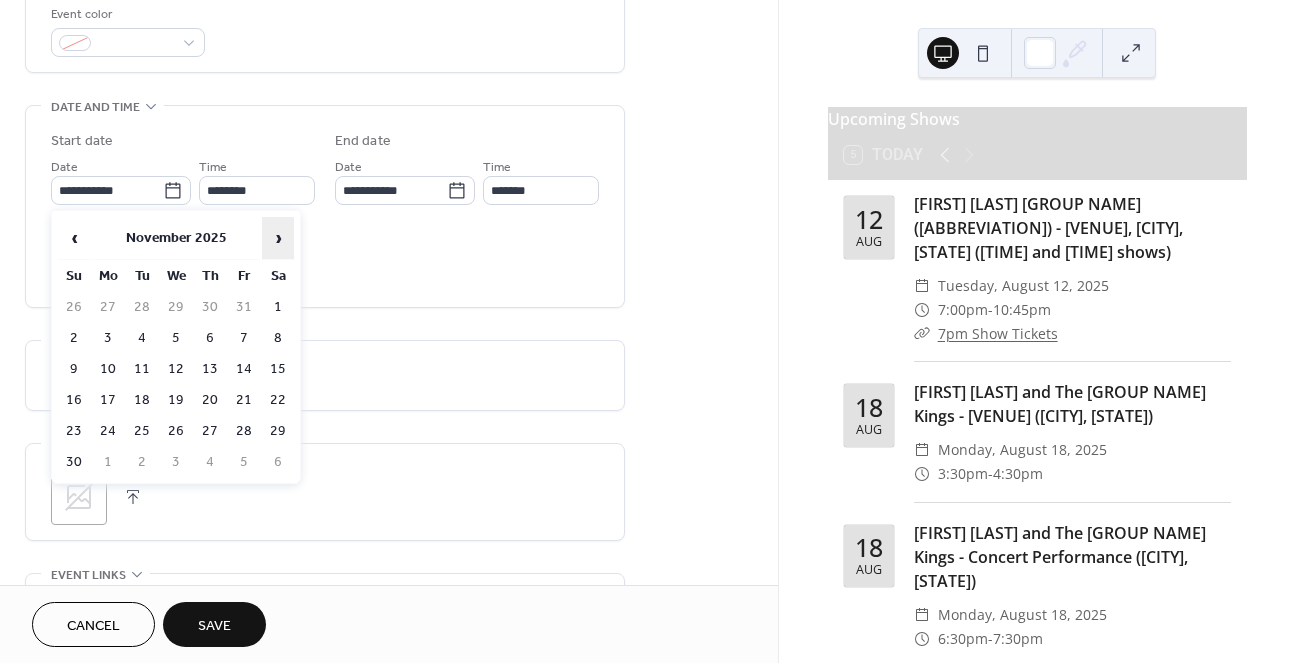 click on "›" at bounding box center (278, 238) 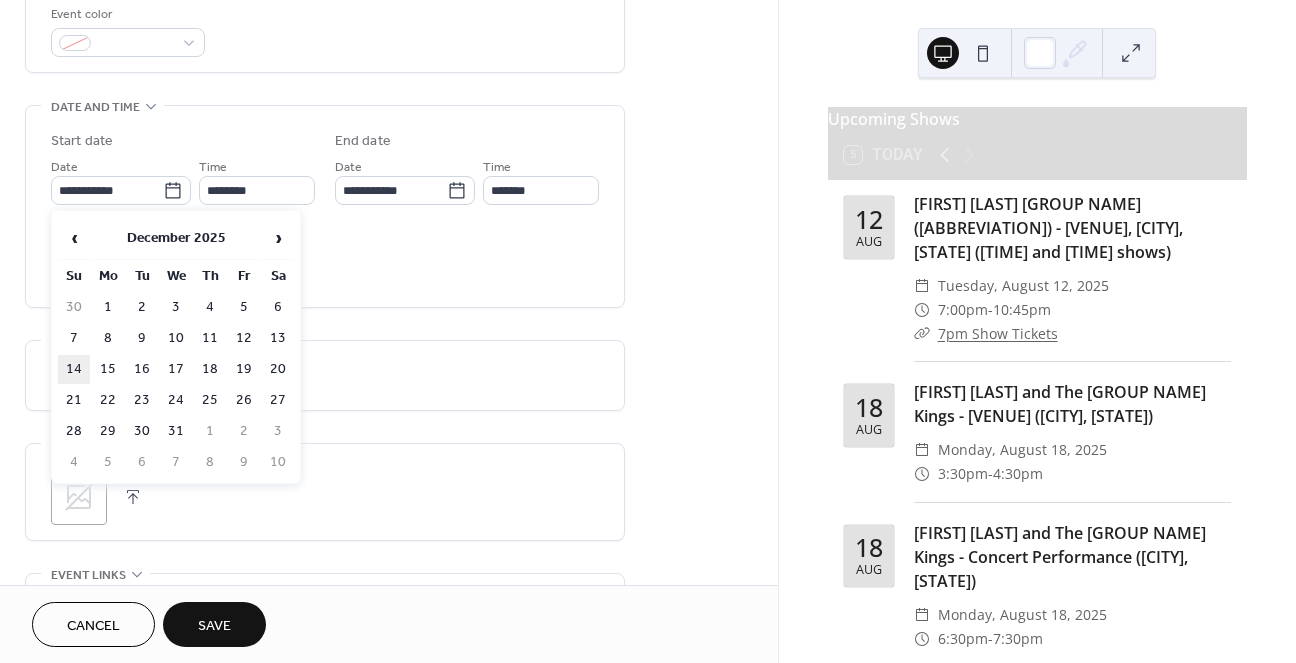click on "14" at bounding box center [74, 369] 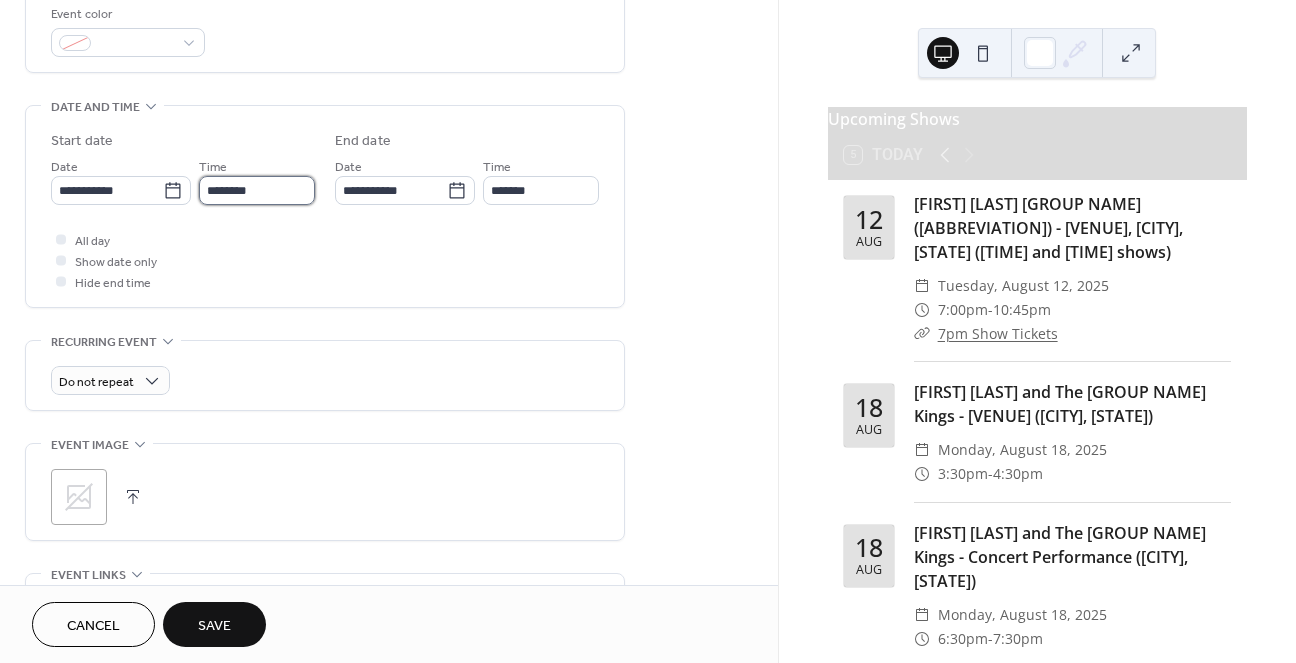 click on "********" at bounding box center (257, 190) 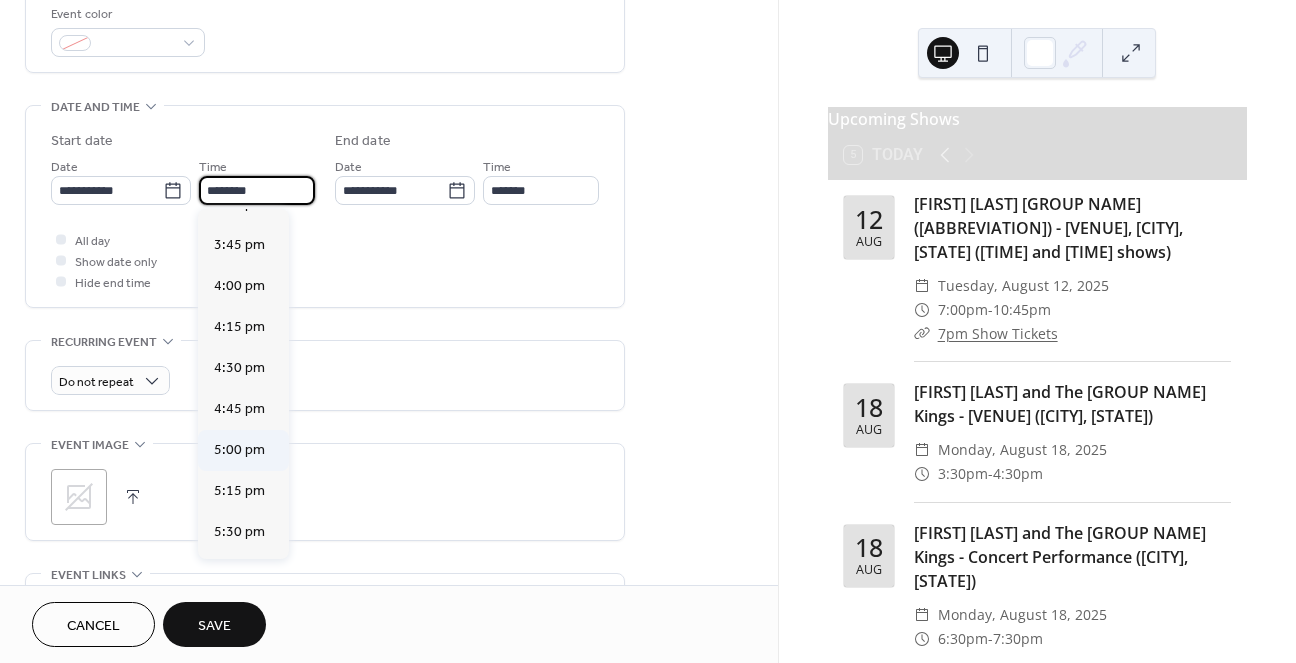 scroll, scrollTop: 2569, scrollLeft: 0, axis: vertical 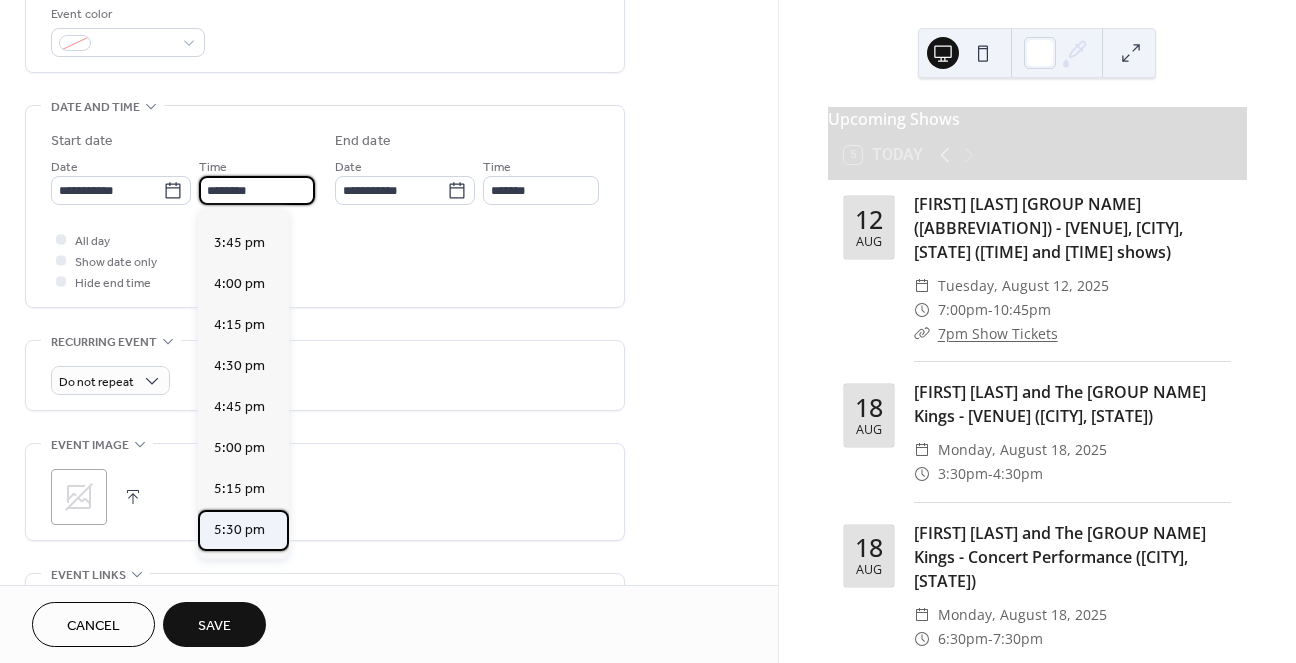 click on "5:30 pm" at bounding box center (239, 530) 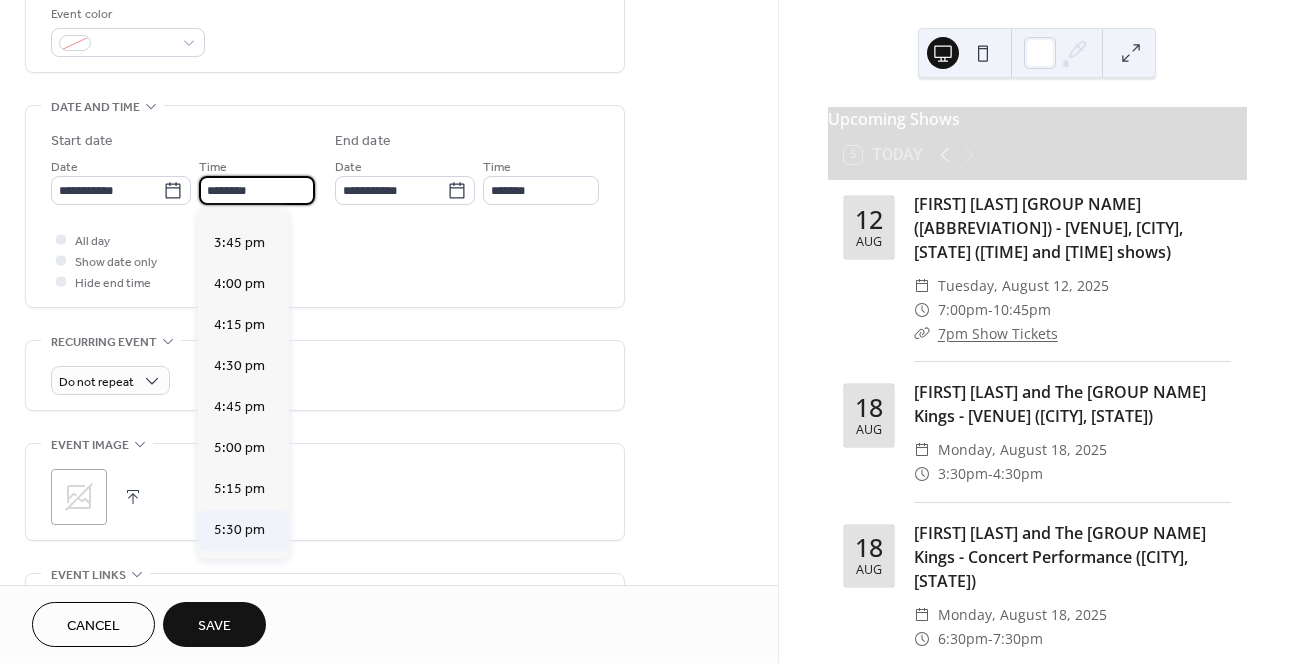type on "*******" 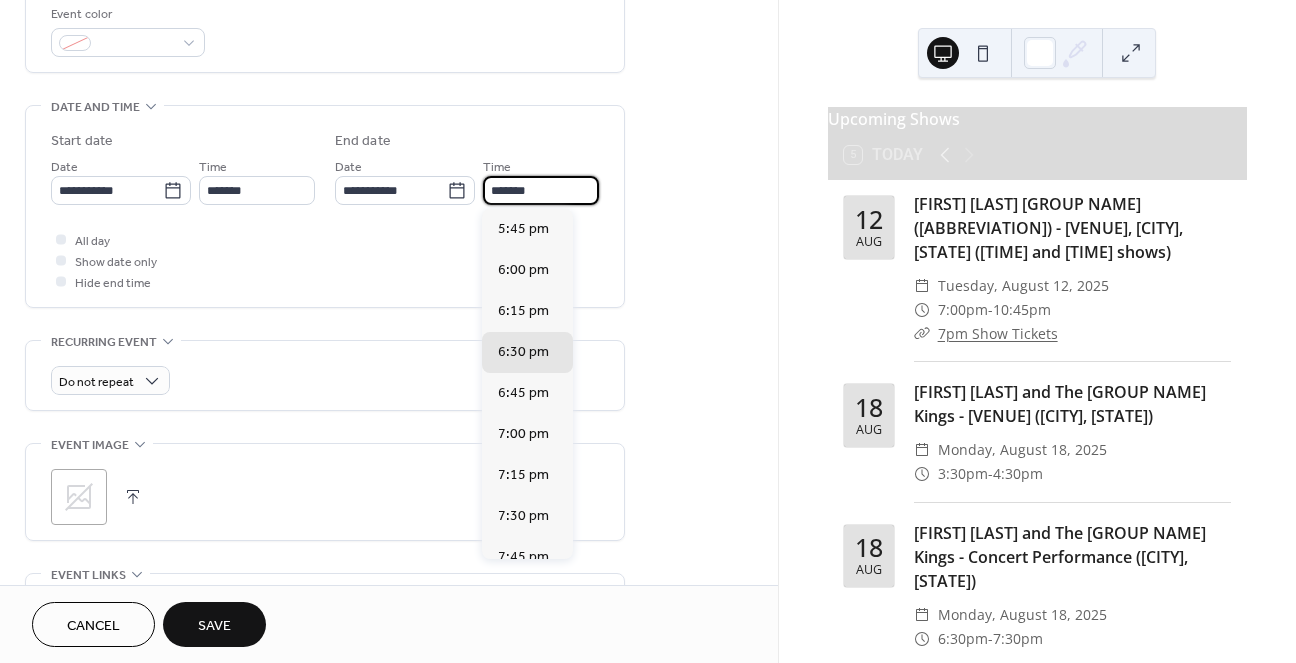 click on "*******" at bounding box center (541, 190) 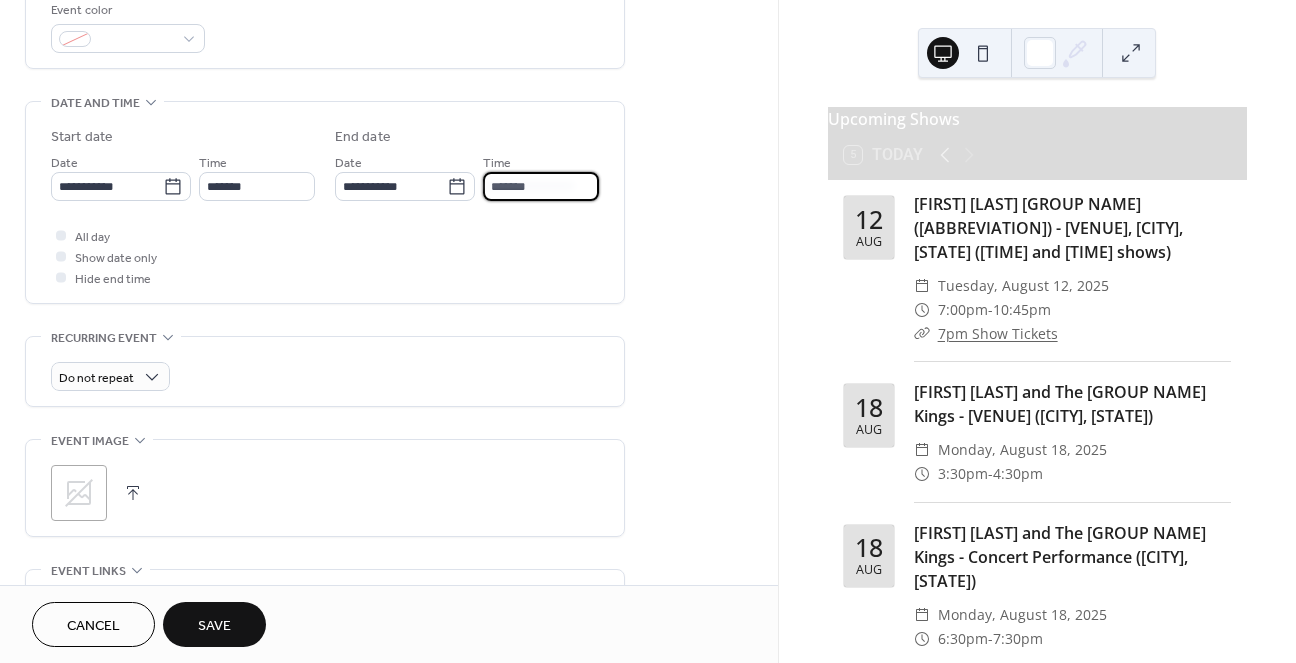 scroll, scrollTop: 491, scrollLeft: 0, axis: vertical 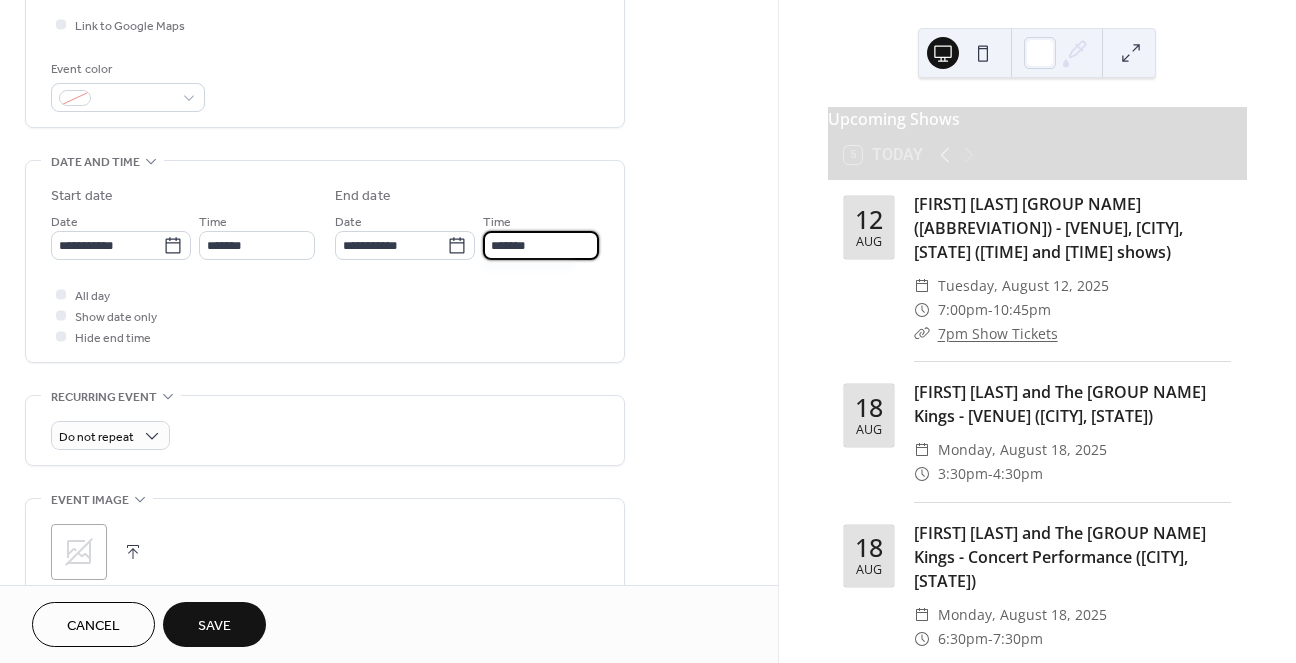 click on "*******" at bounding box center [541, 245] 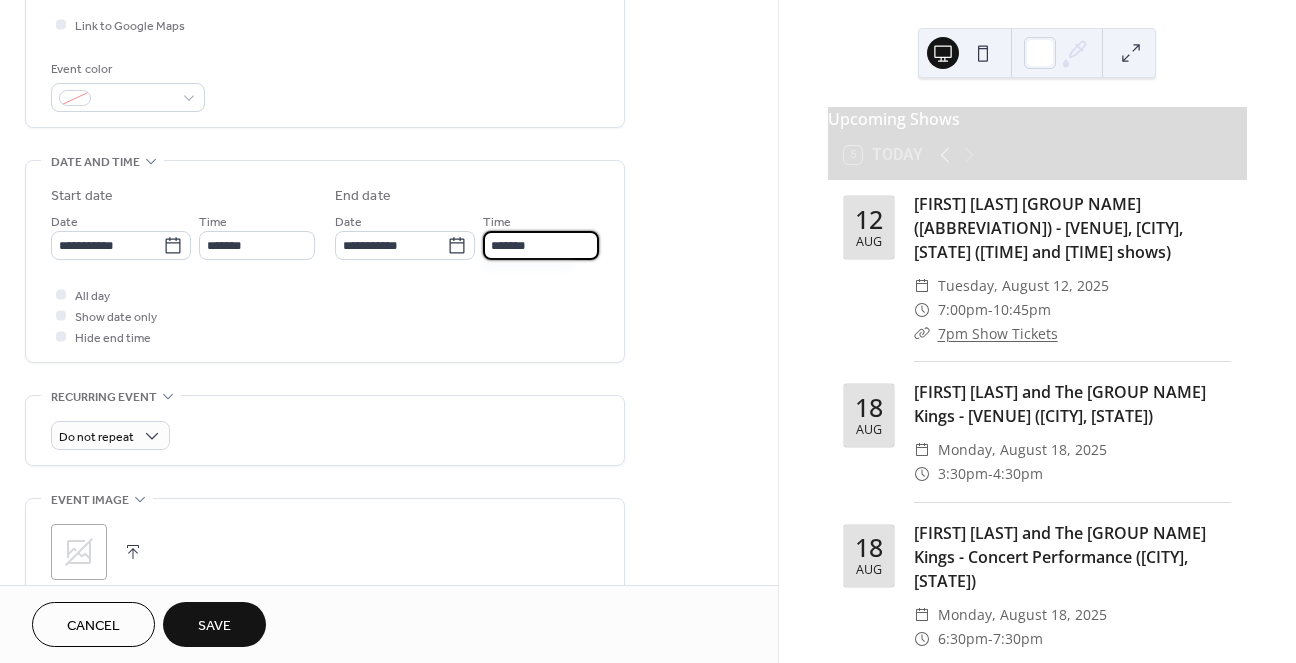 scroll, scrollTop: 607, scrollLeft: 0, axis: vertical 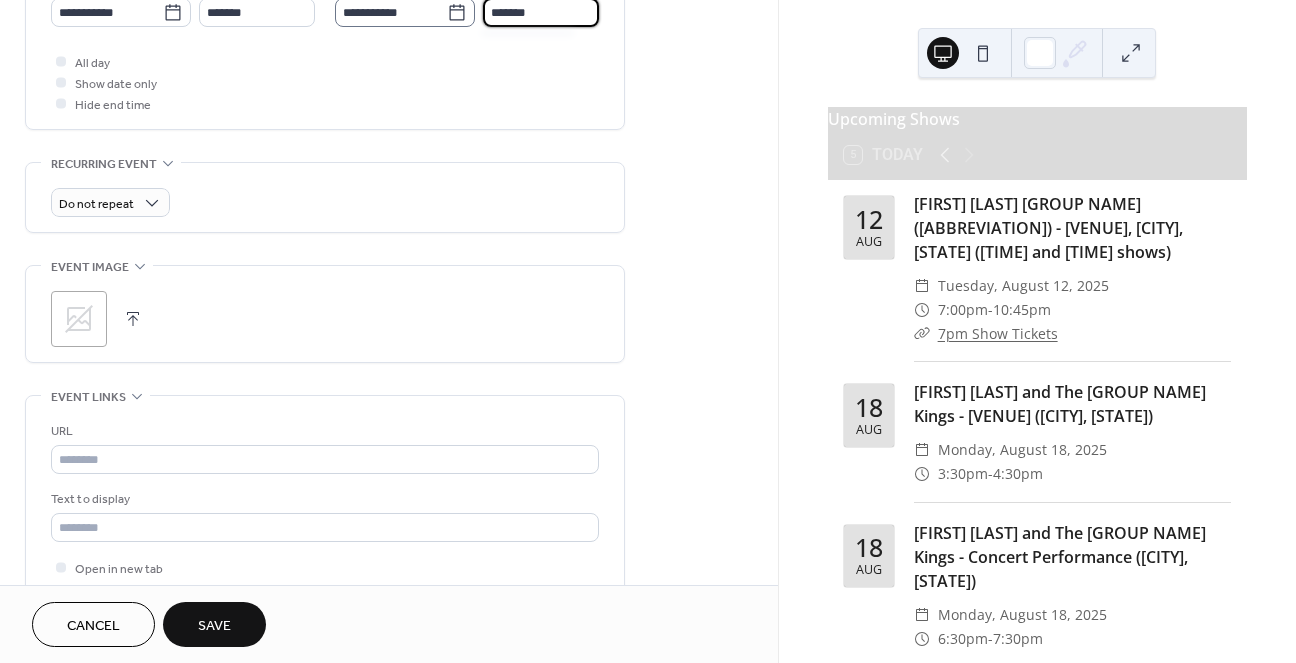 type on "*******" 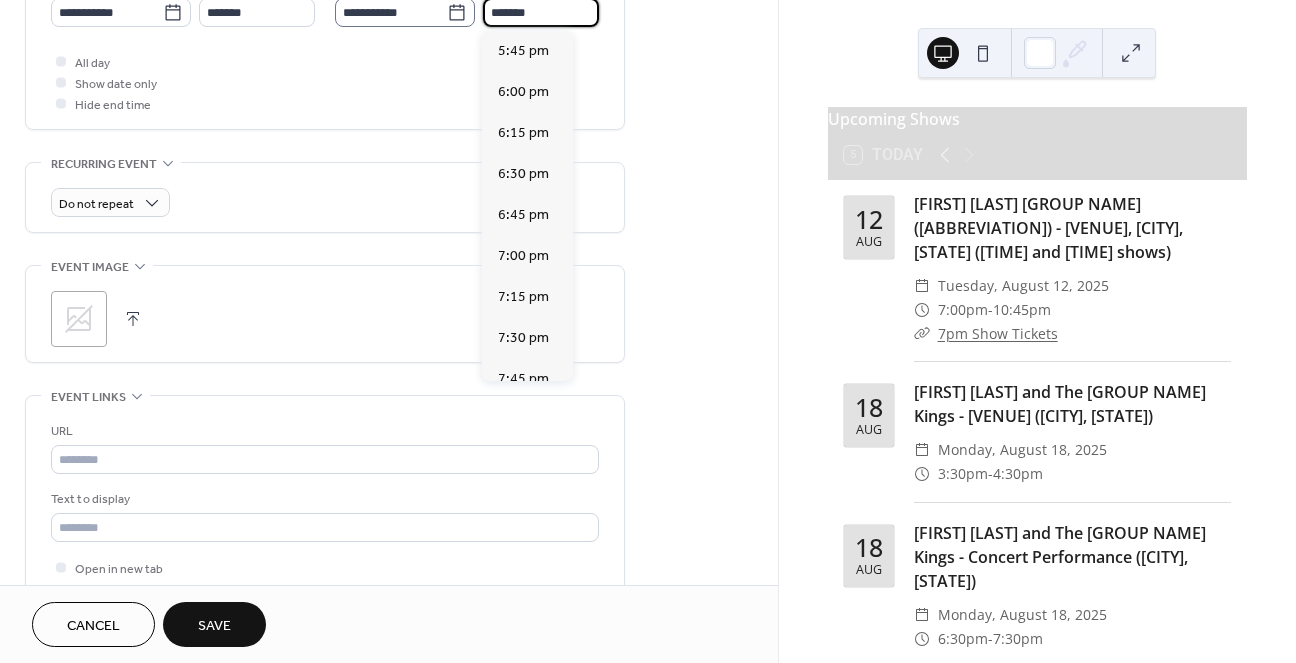 scroll, scrollTop: 607, scrollLeft: 0, axis: vertical 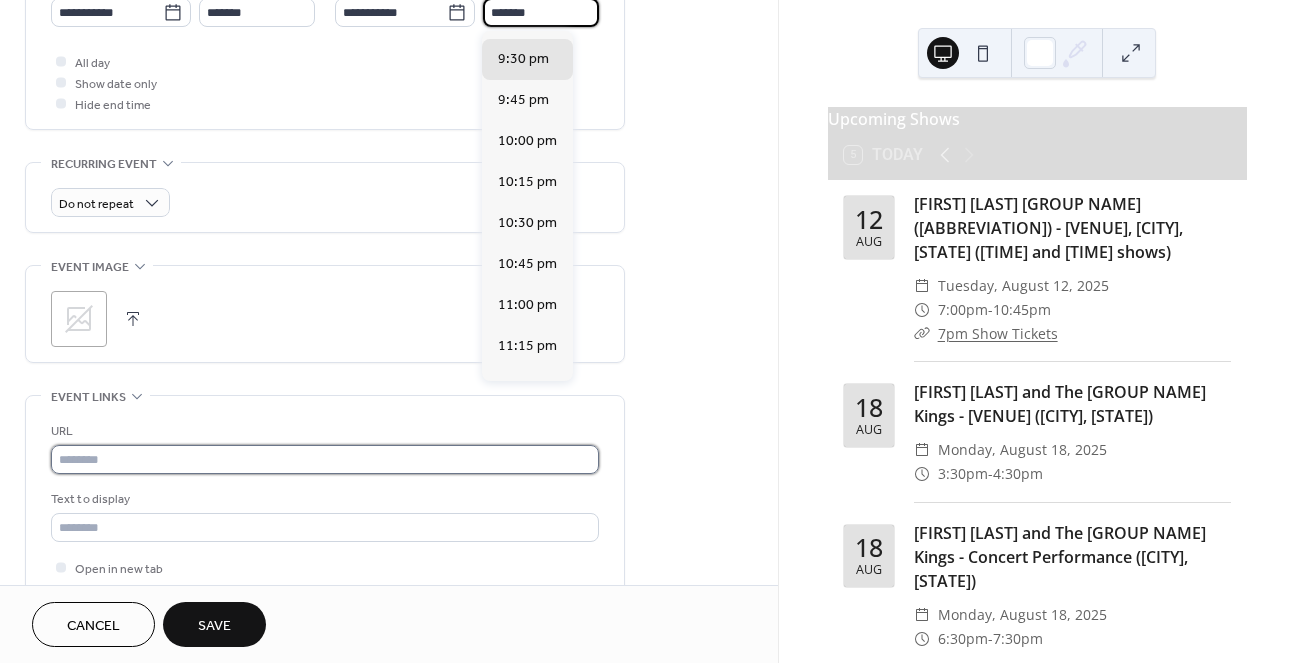click at bounding box center (325, 459) 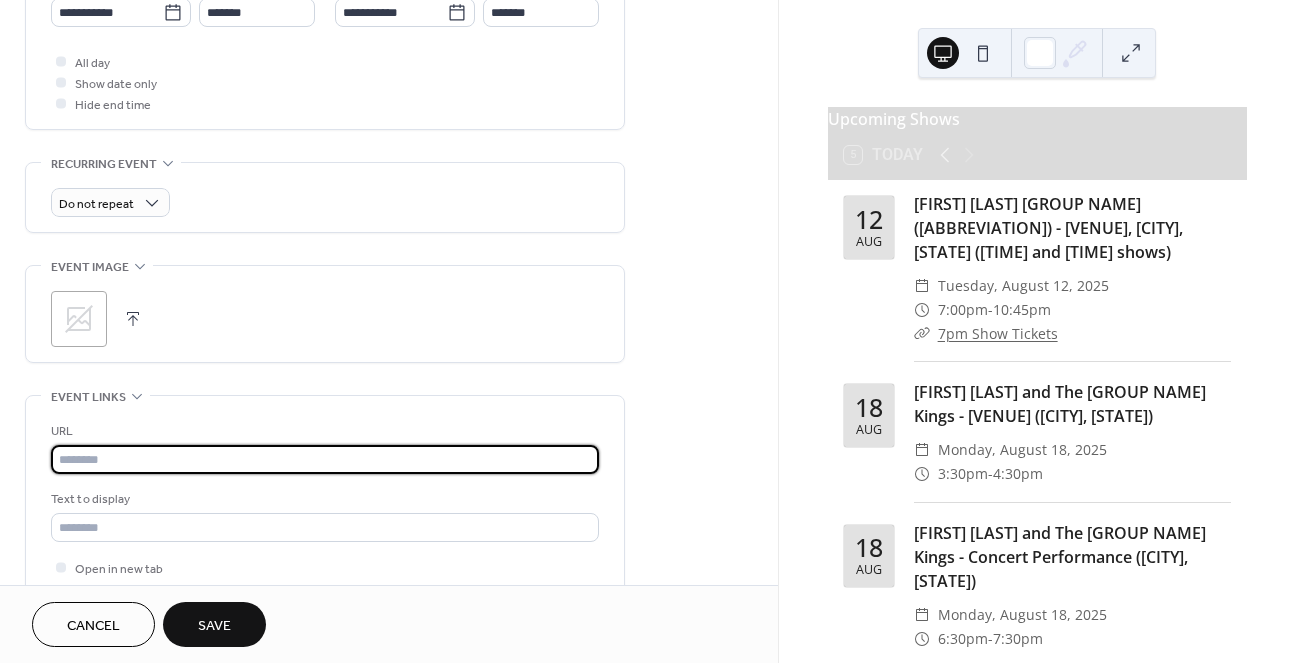 paste on "**********" 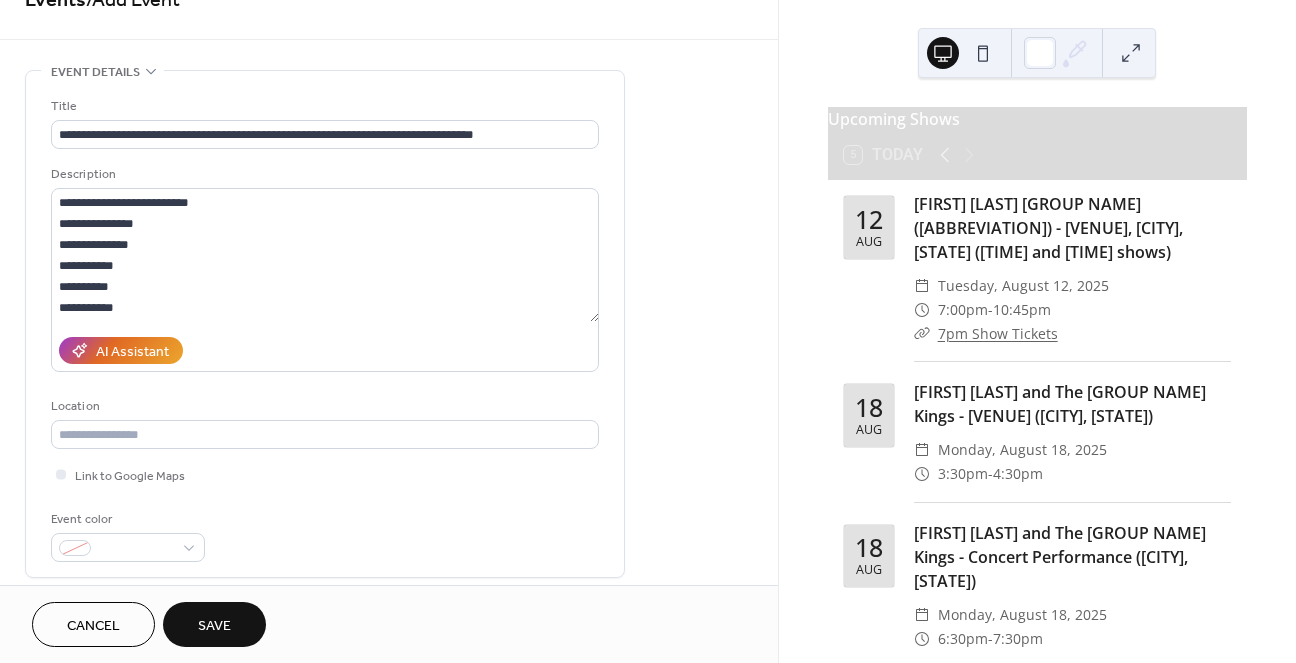 scroll, scrollTop: 0, scrollLeft: 0, axis: both 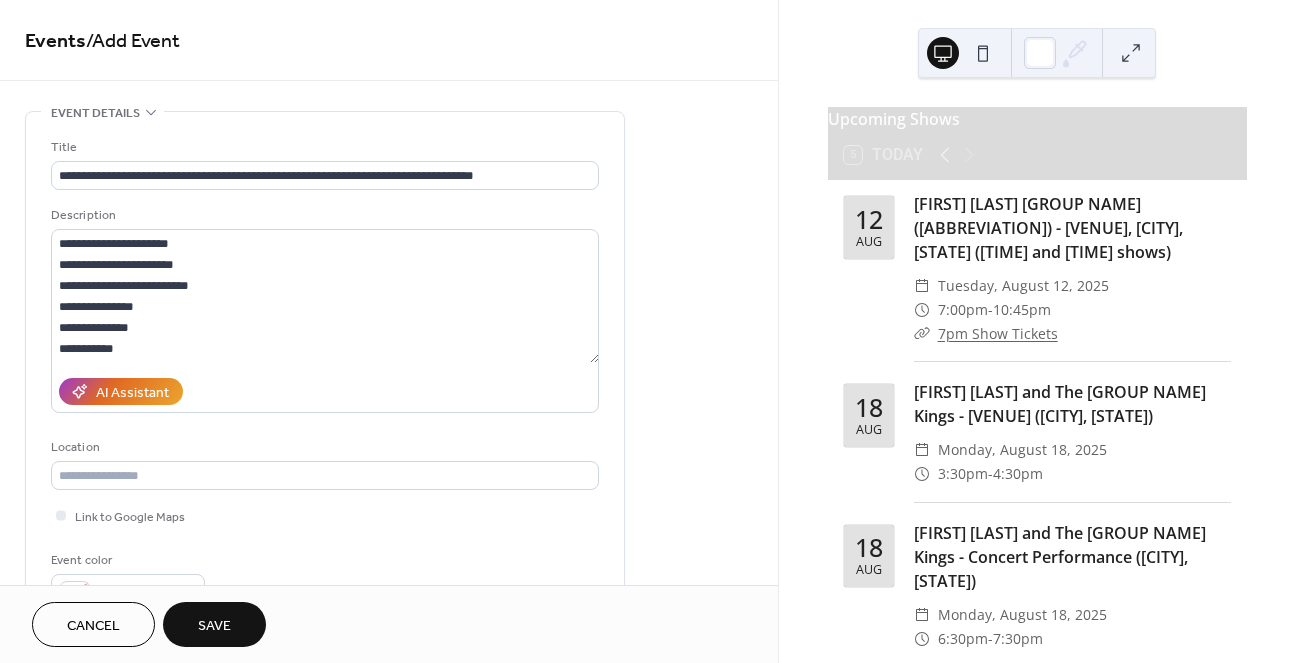 type on "**********" 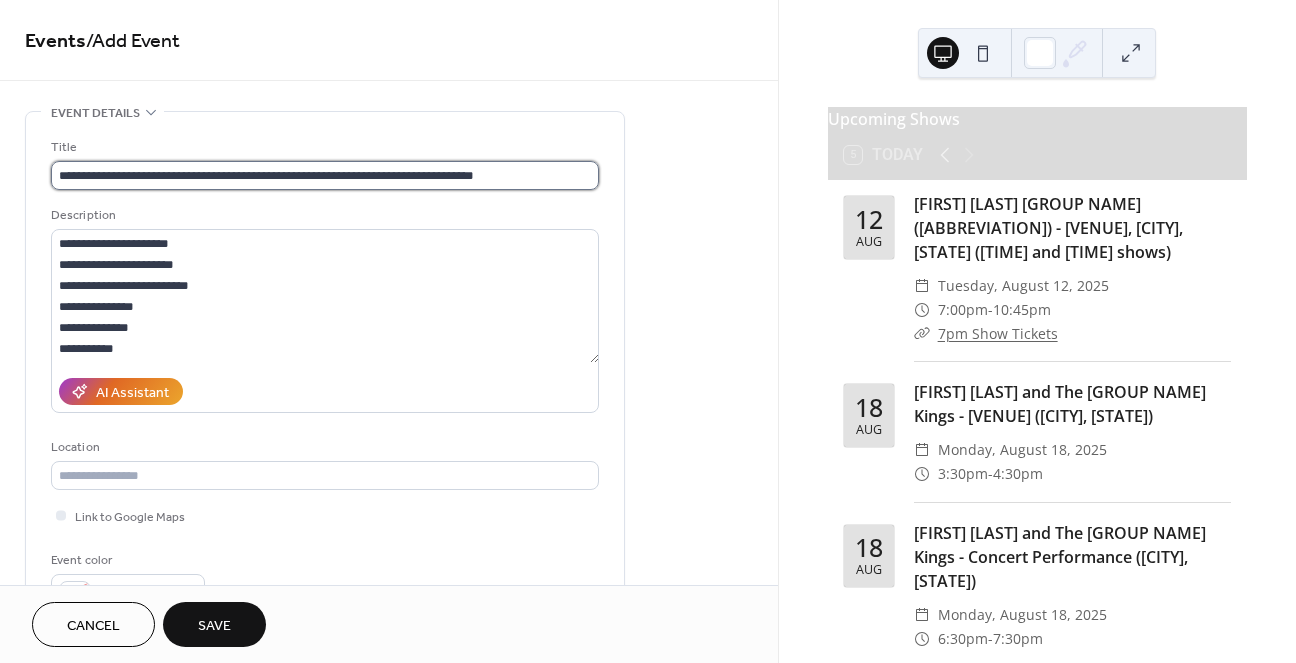 click on "**********" at bounding box center [325, 175] 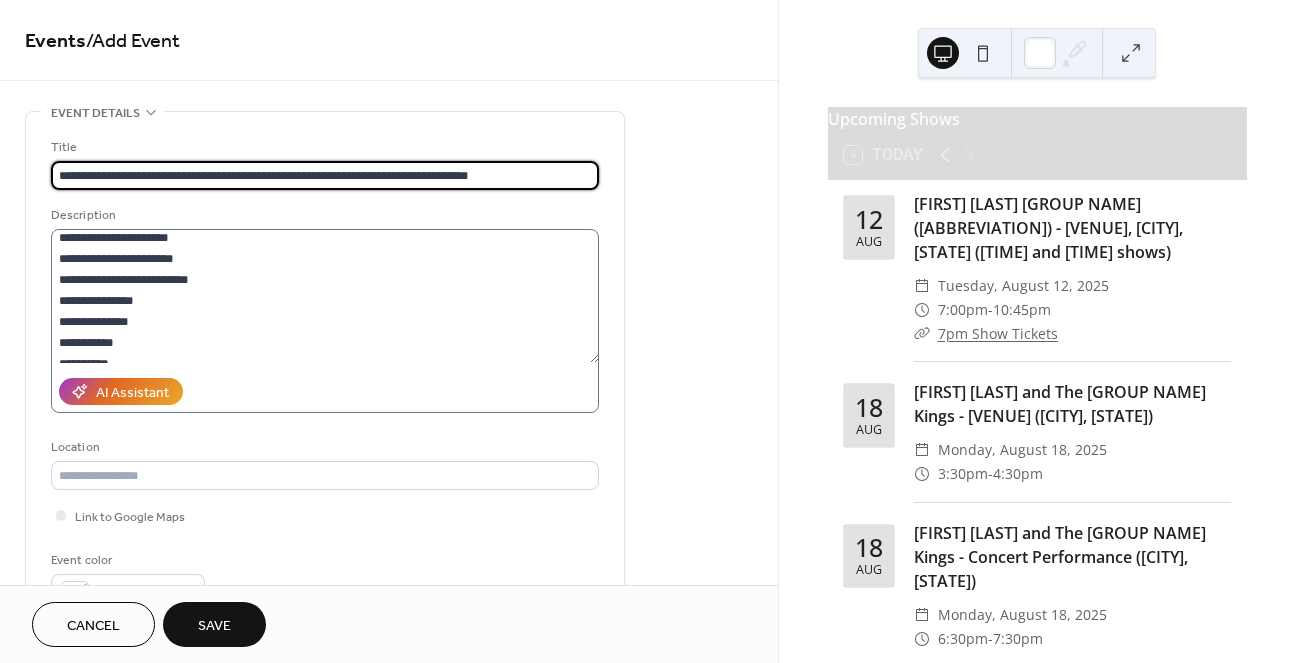 scroll, scrollTop: 0, scrollLeft: 0, axis: both 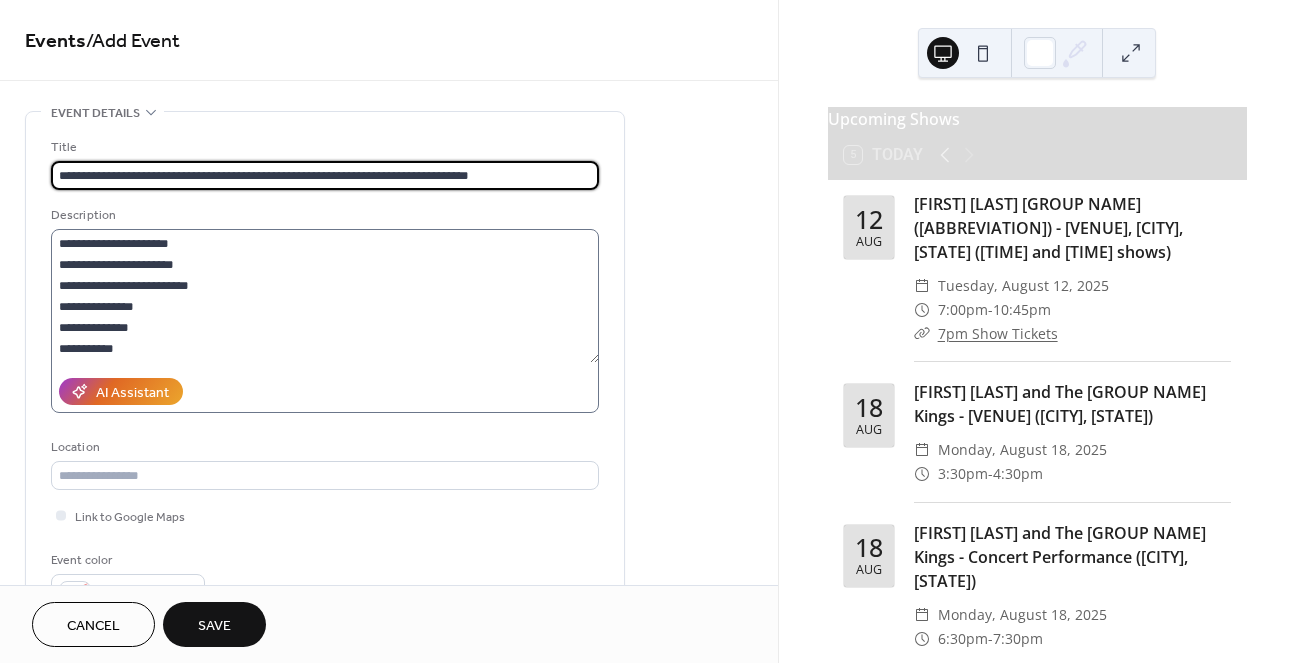 type on "**********" 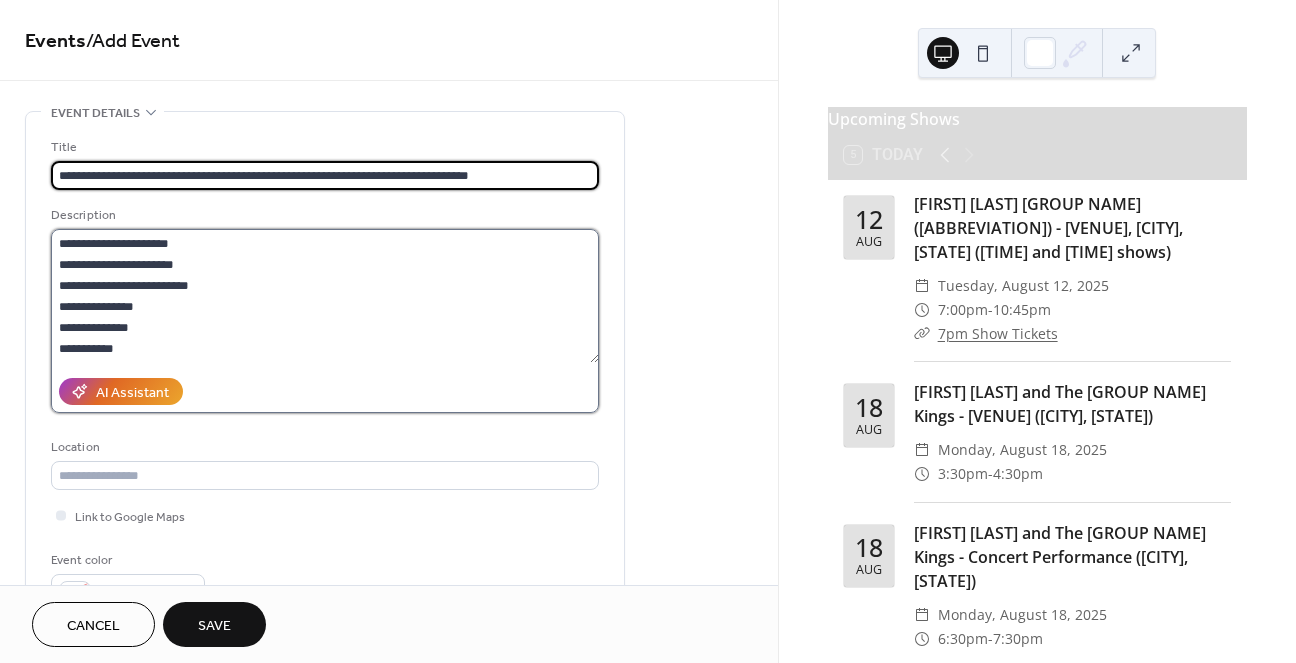 click on "**********" at bounding box center (325, 296) 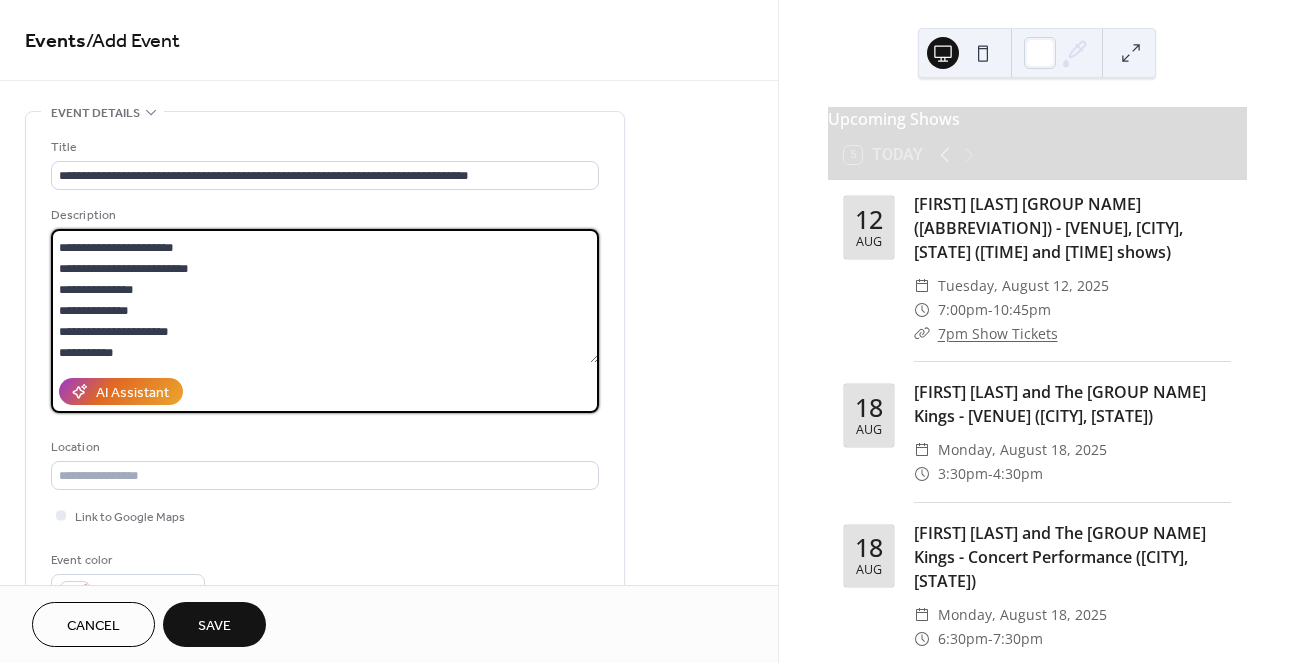 scroll, scrollTop: 63, scrollLeft: 0, axis: vertical 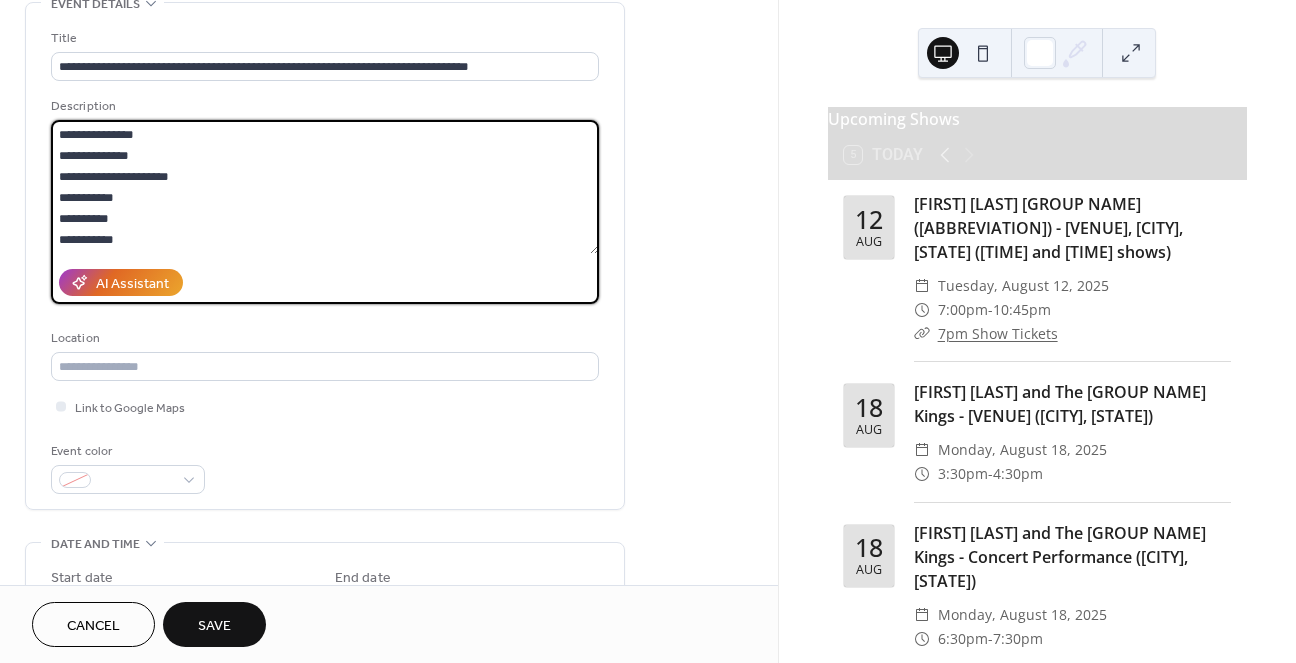 type on "**********" 